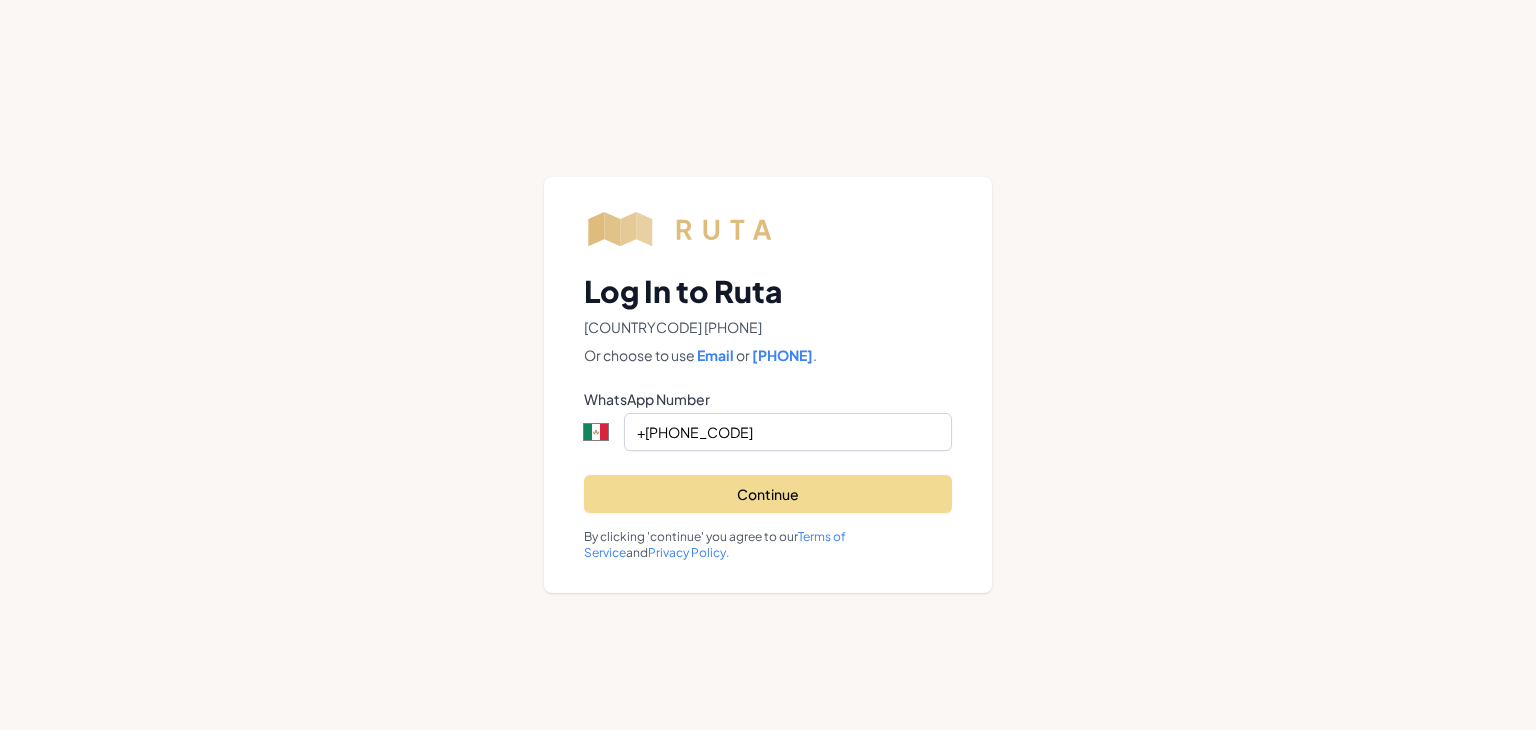 select on "[COUNTRY]" 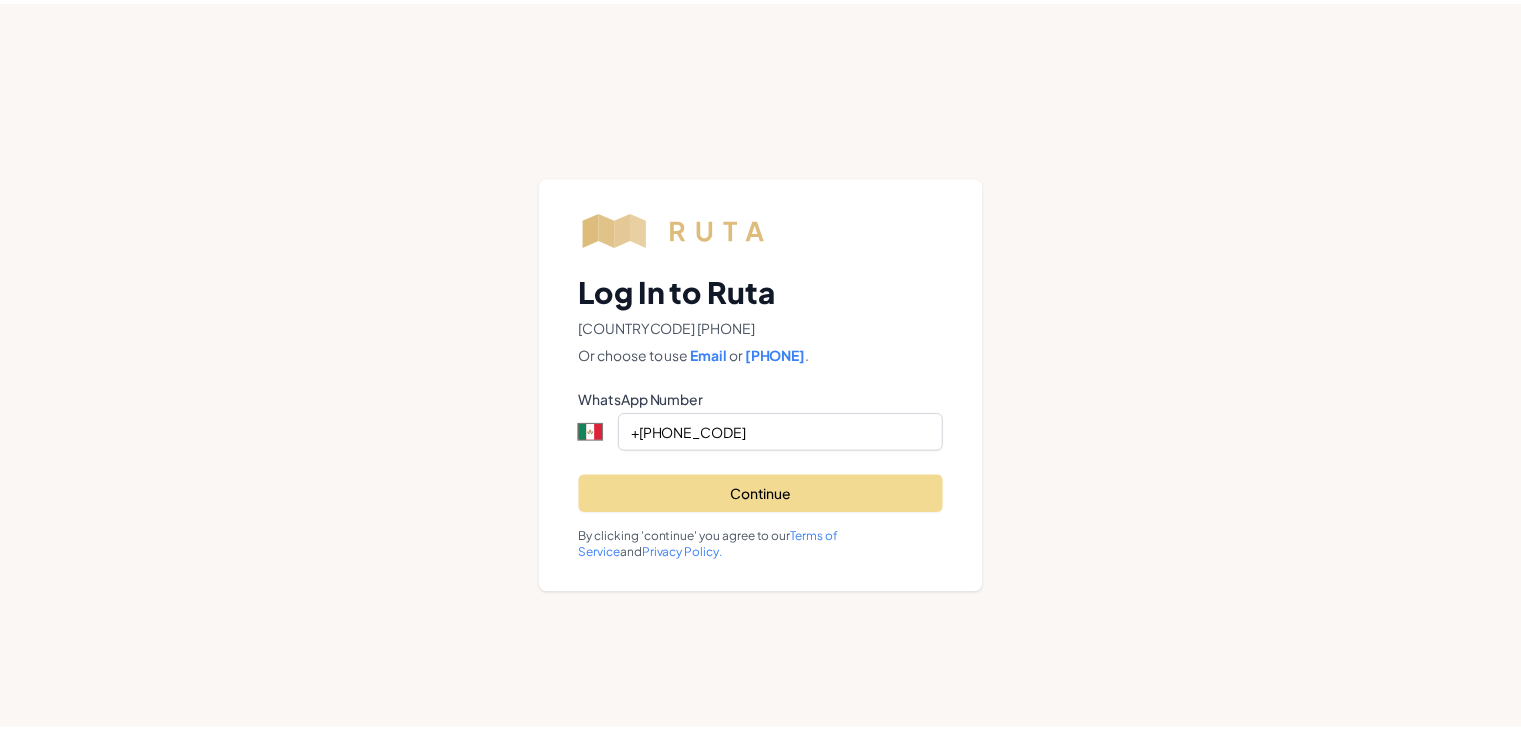 scroll, scrollTop: 0, scrollLeft: 0, axis: both 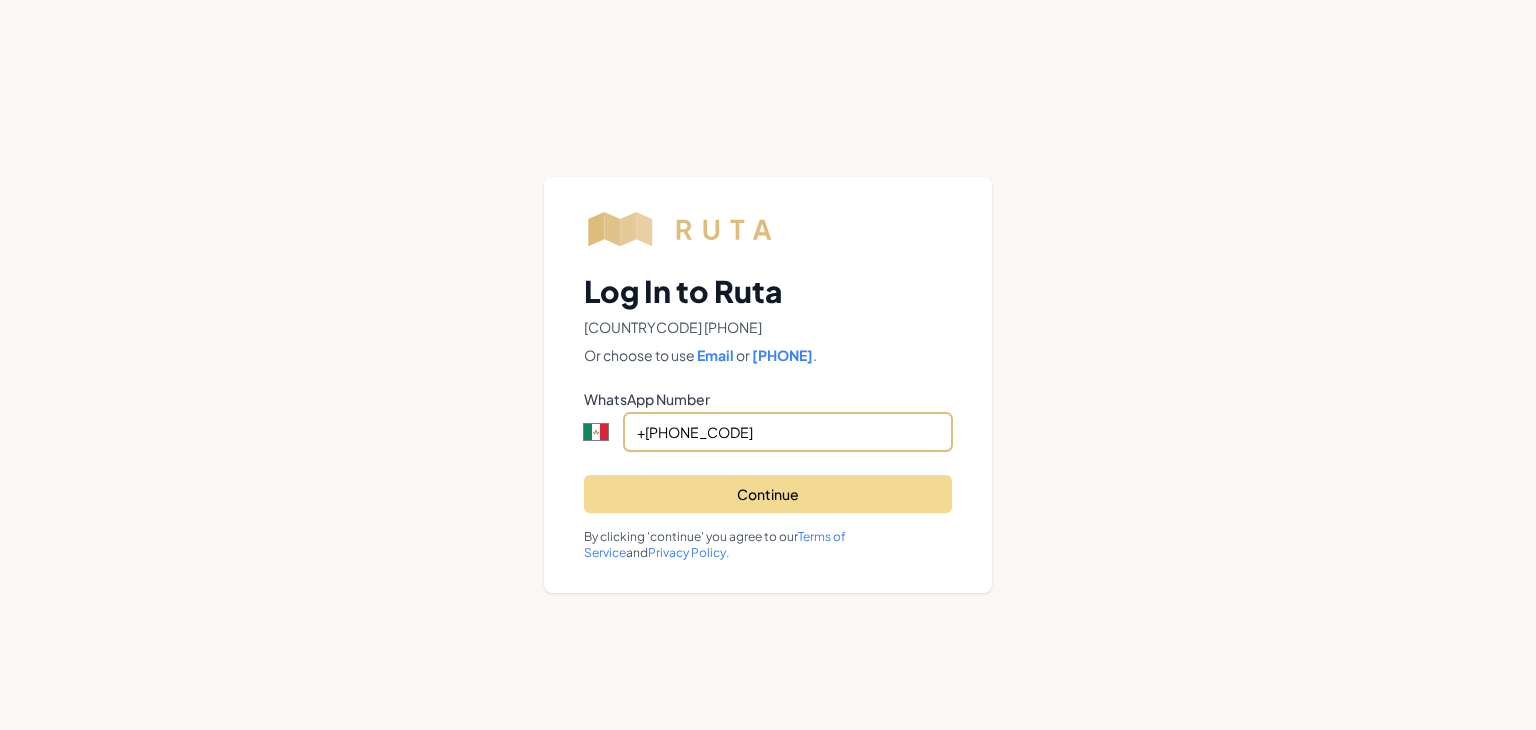 click on "+[PHONE_CODE]" at bounding box center (788, 432) 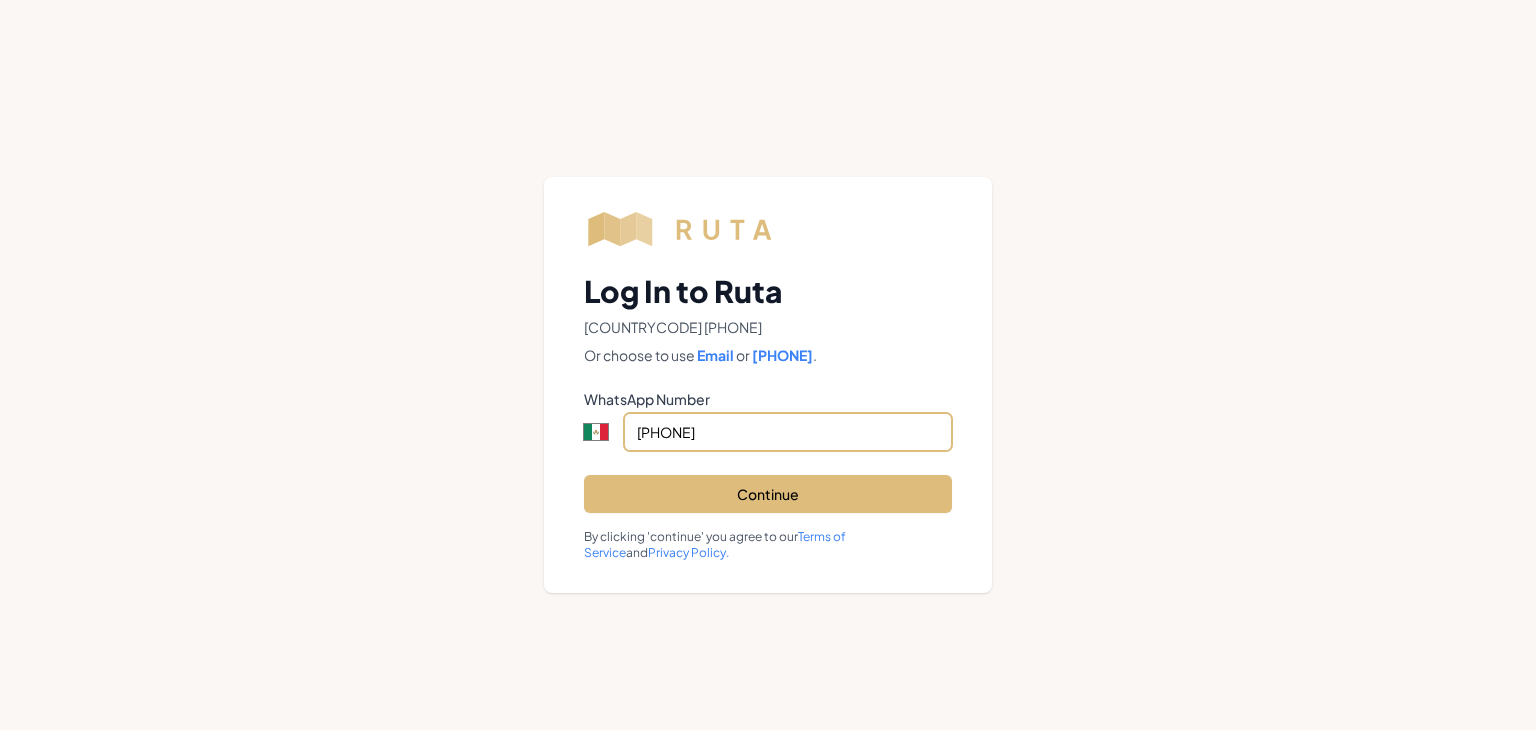 type on "[PHONE]" 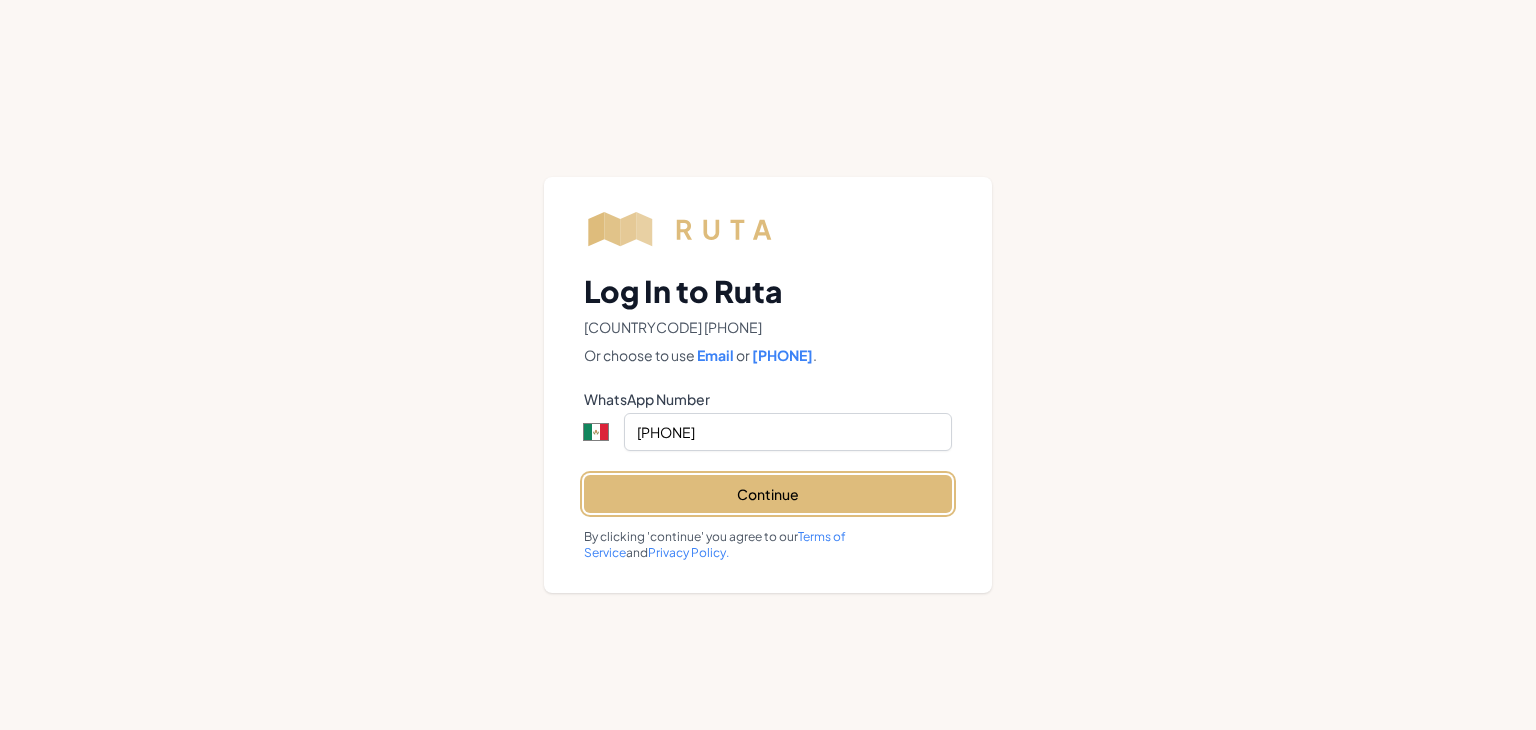 click on "Continue" at bounding box center [768, 494] 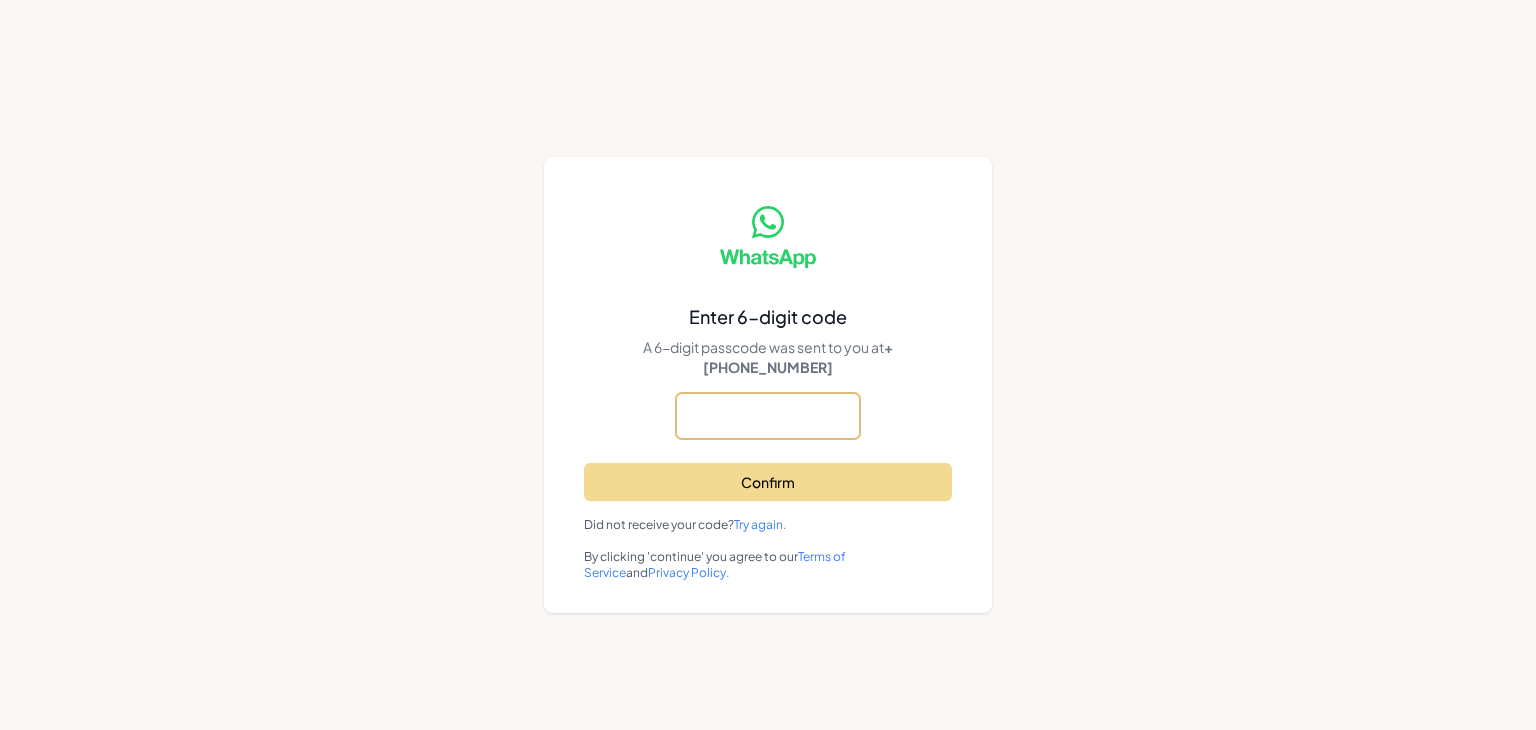 click at bounding box center [0, 0] 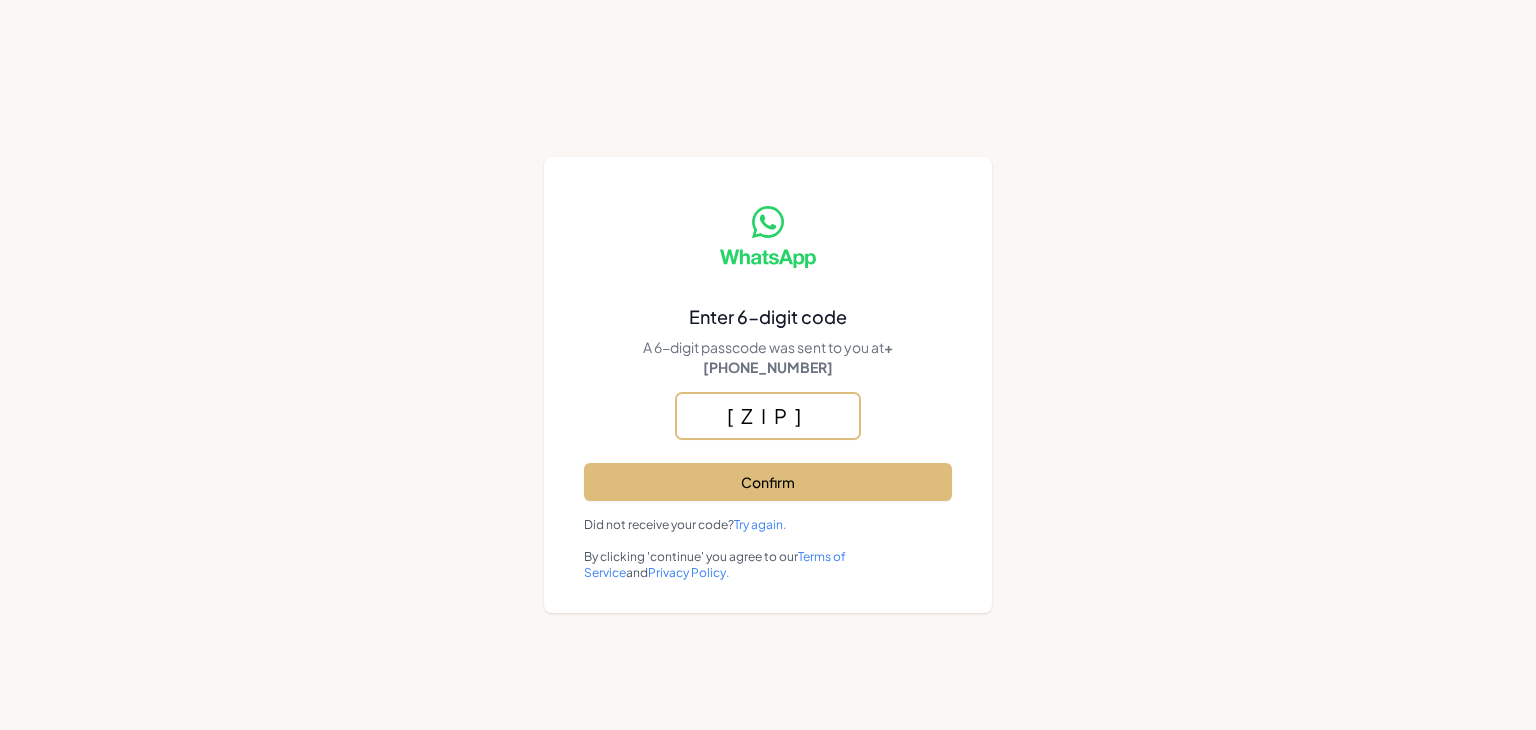 type on "[ZIP]" 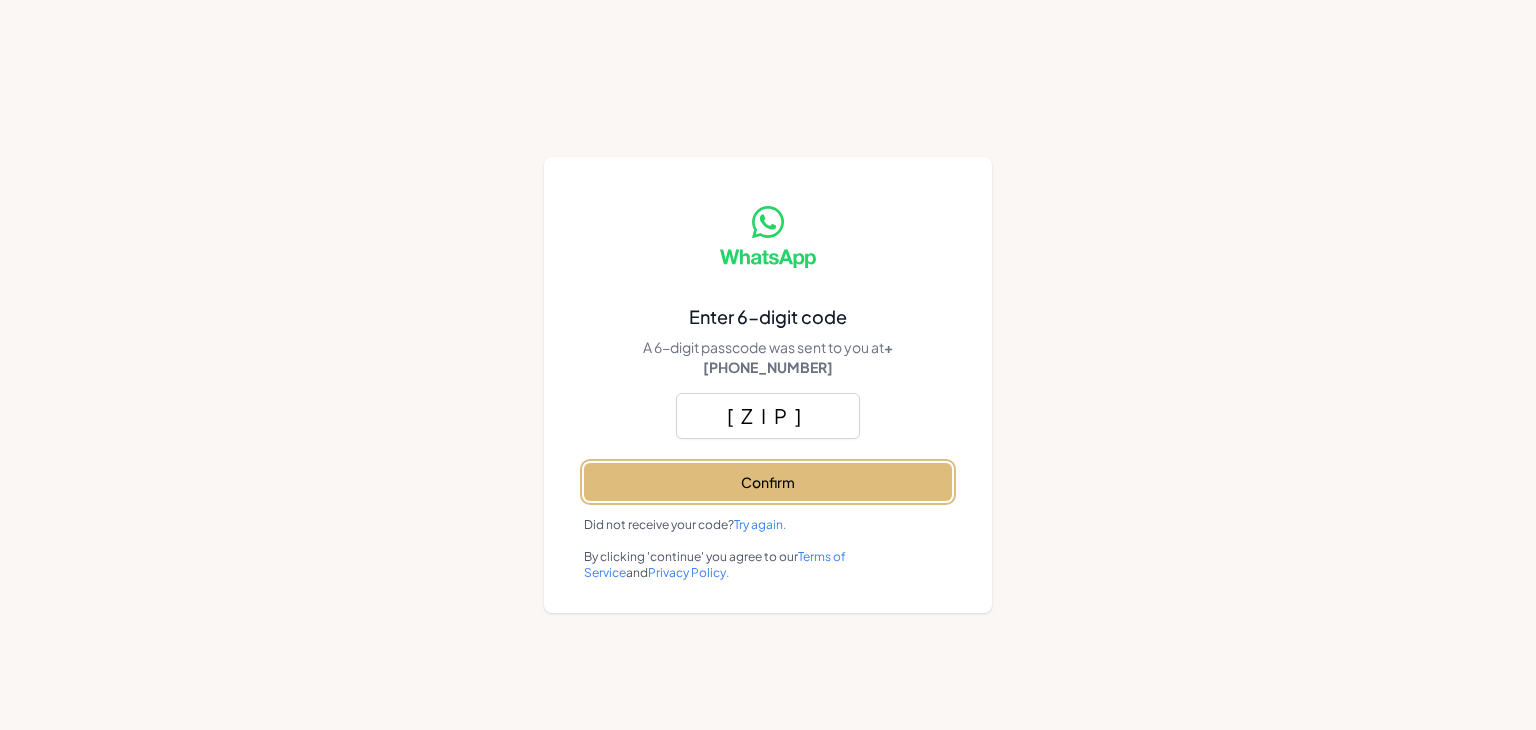 click on "Confirm" at bounding box center (768, 482) 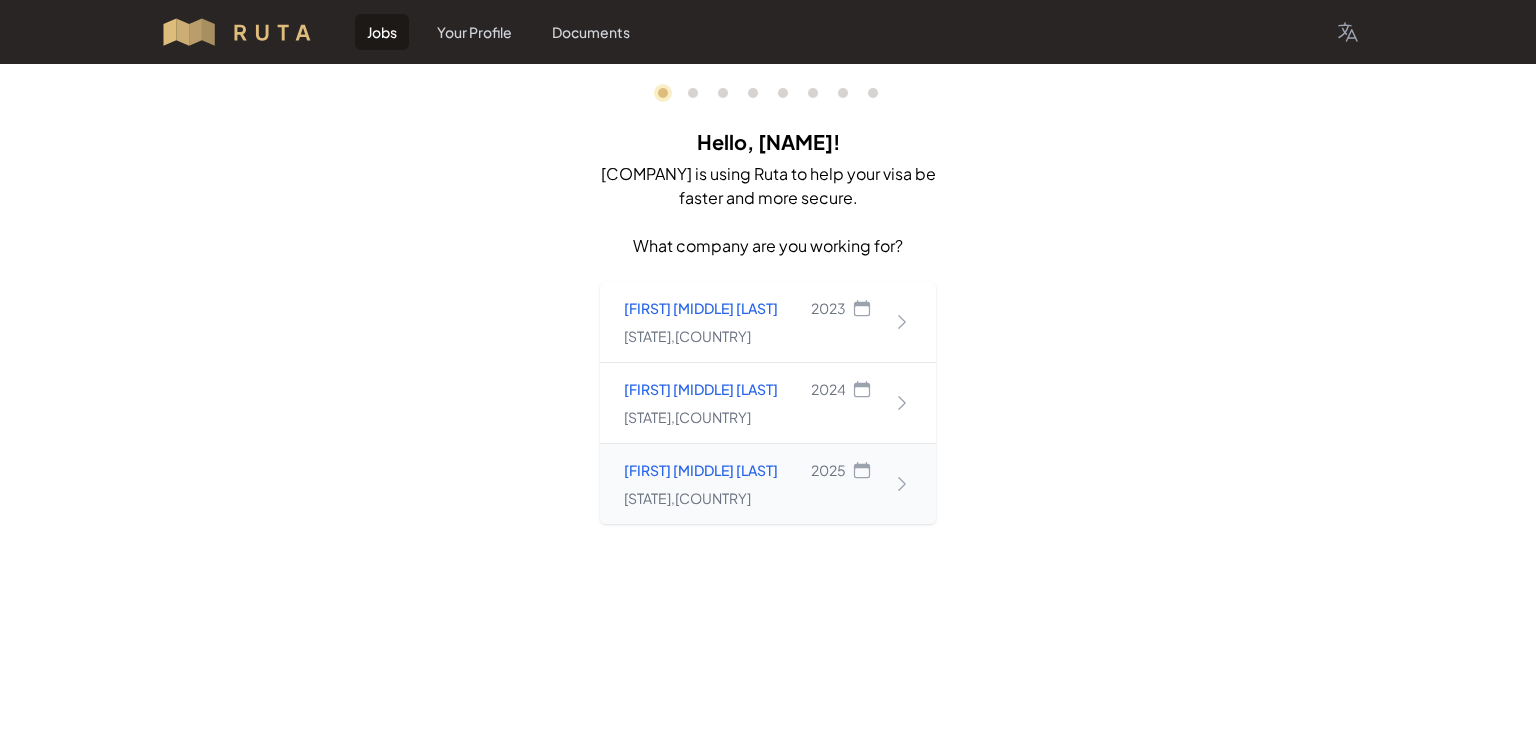 click 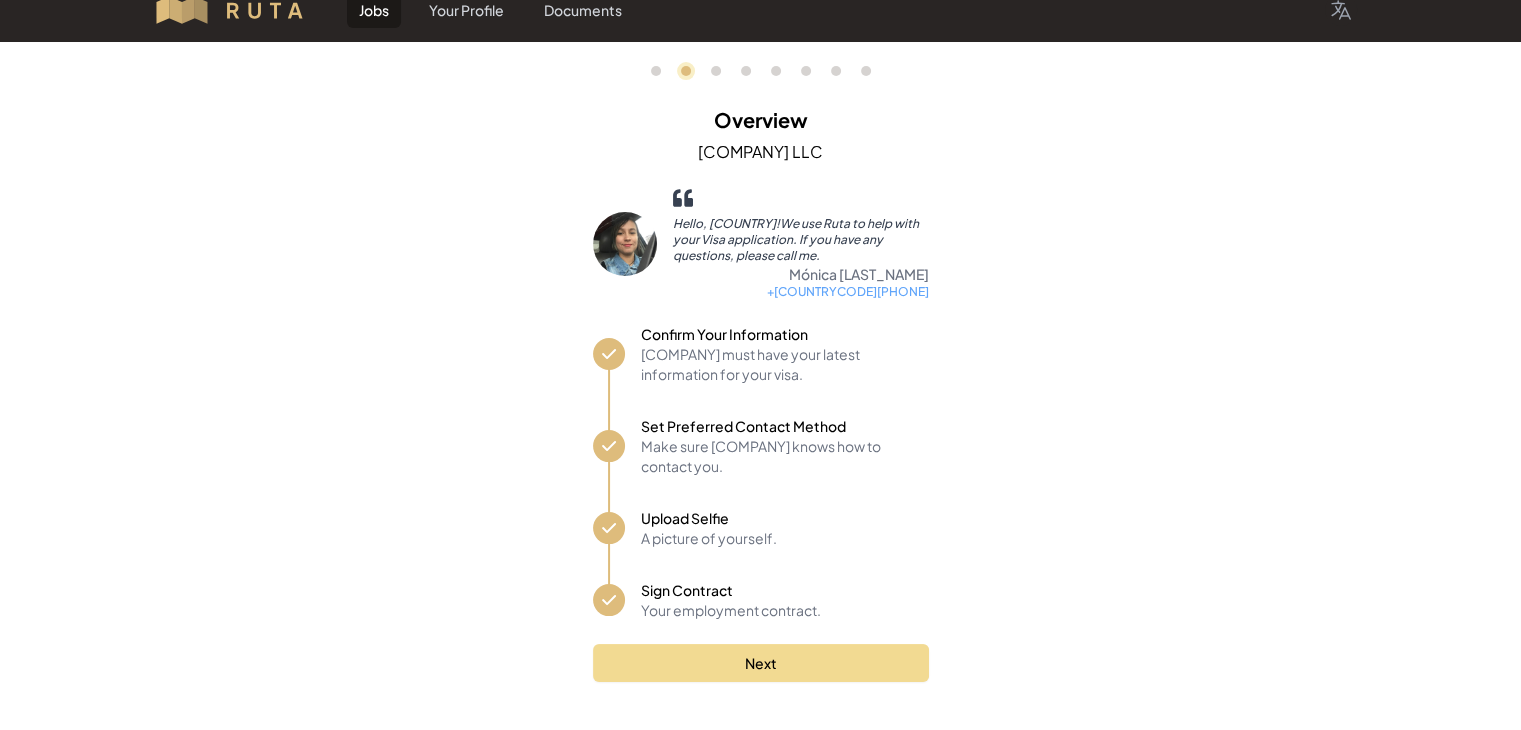 scroll, scrollTop: 70, scrollLeft: 0, axis: vertical 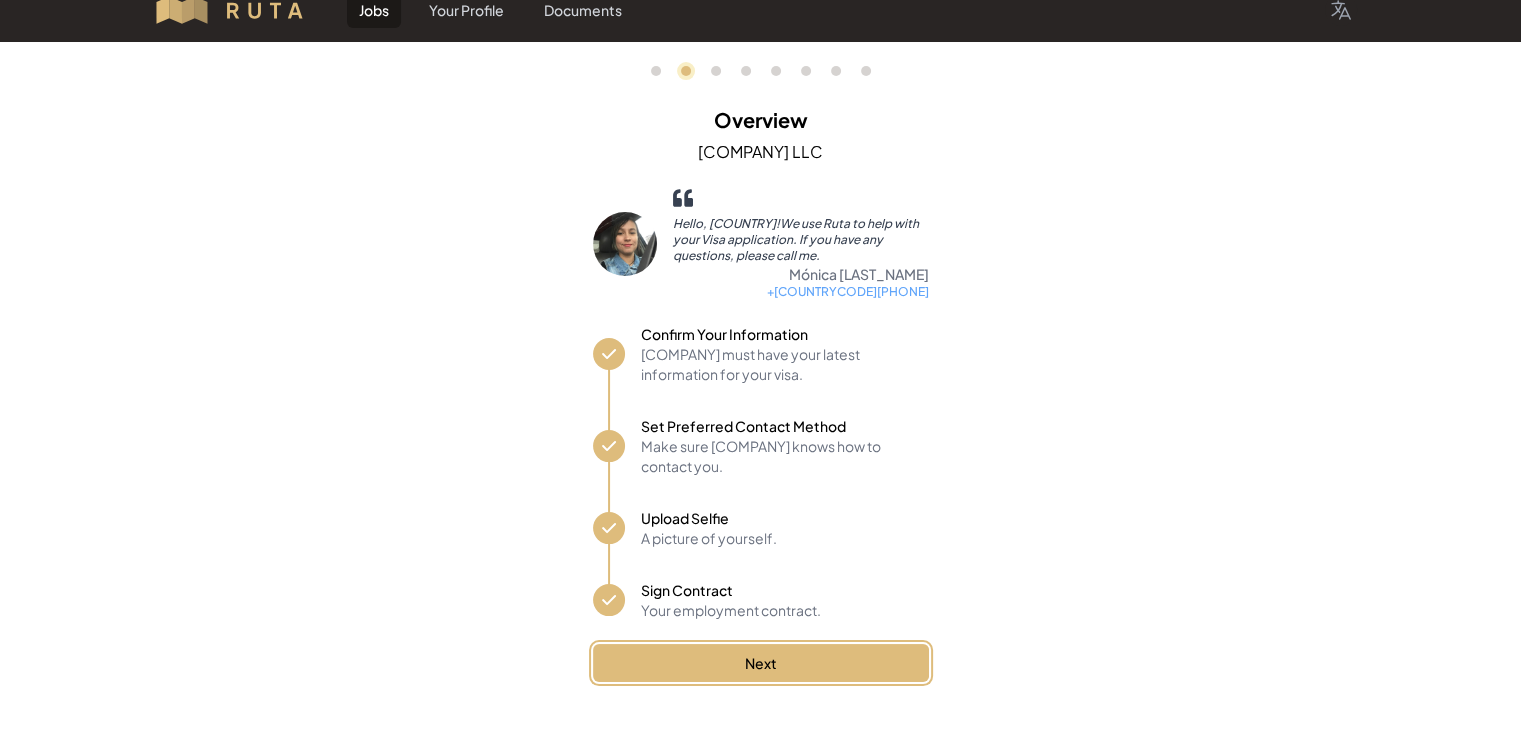 click on "Next" at bounding box center (761, 663) 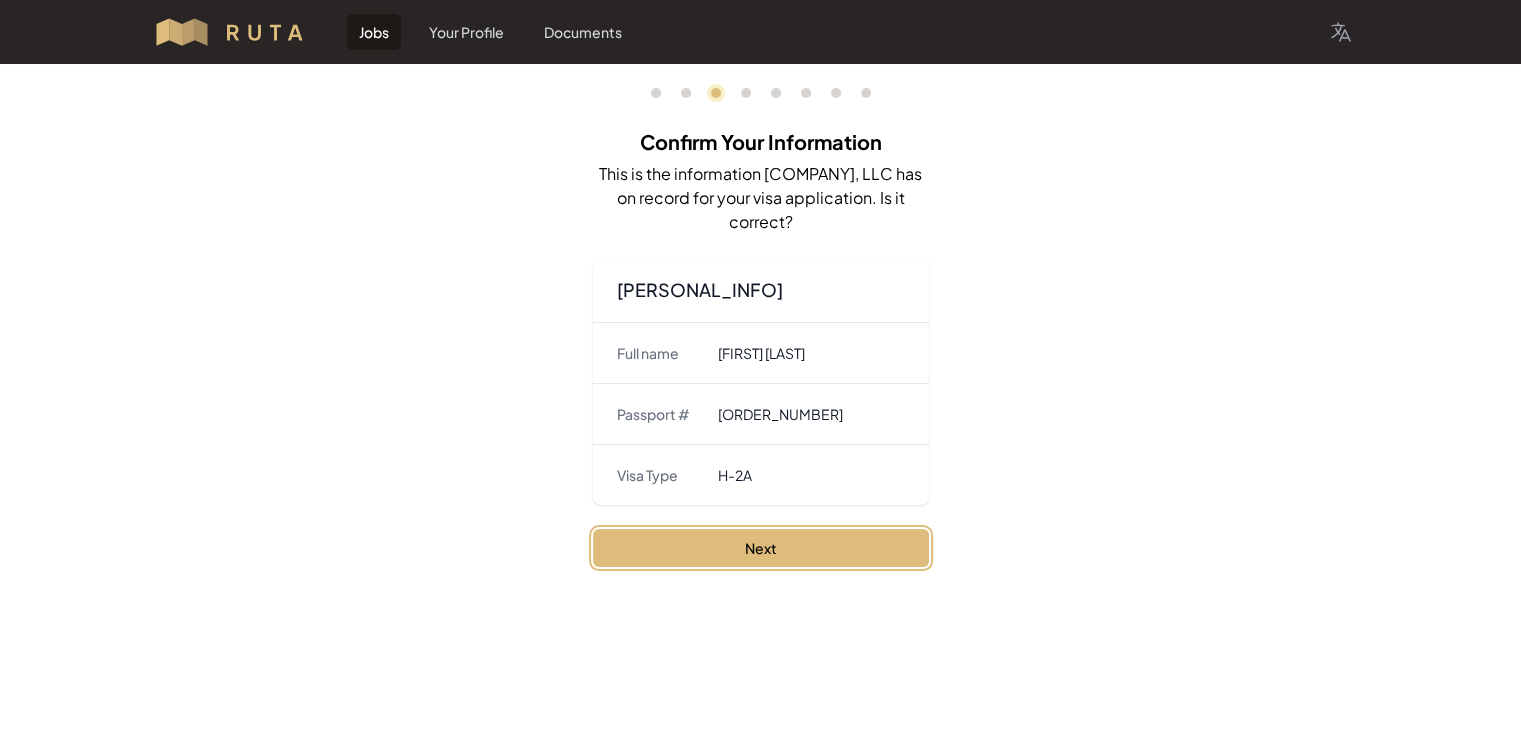 scroll, scrollTop: 0, scrollLeft: 0, axis: both 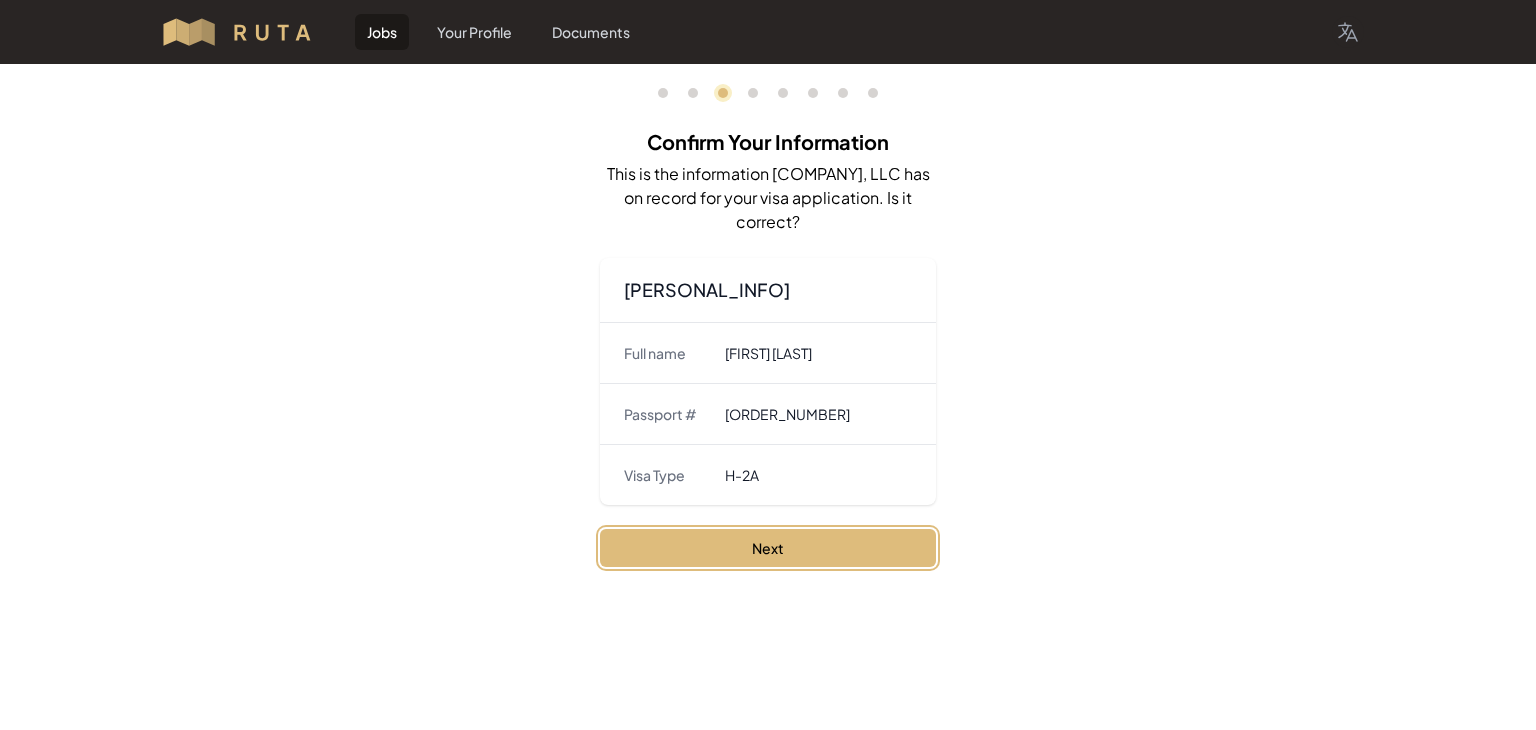 click on "Next" at bounding box center (768, 548) 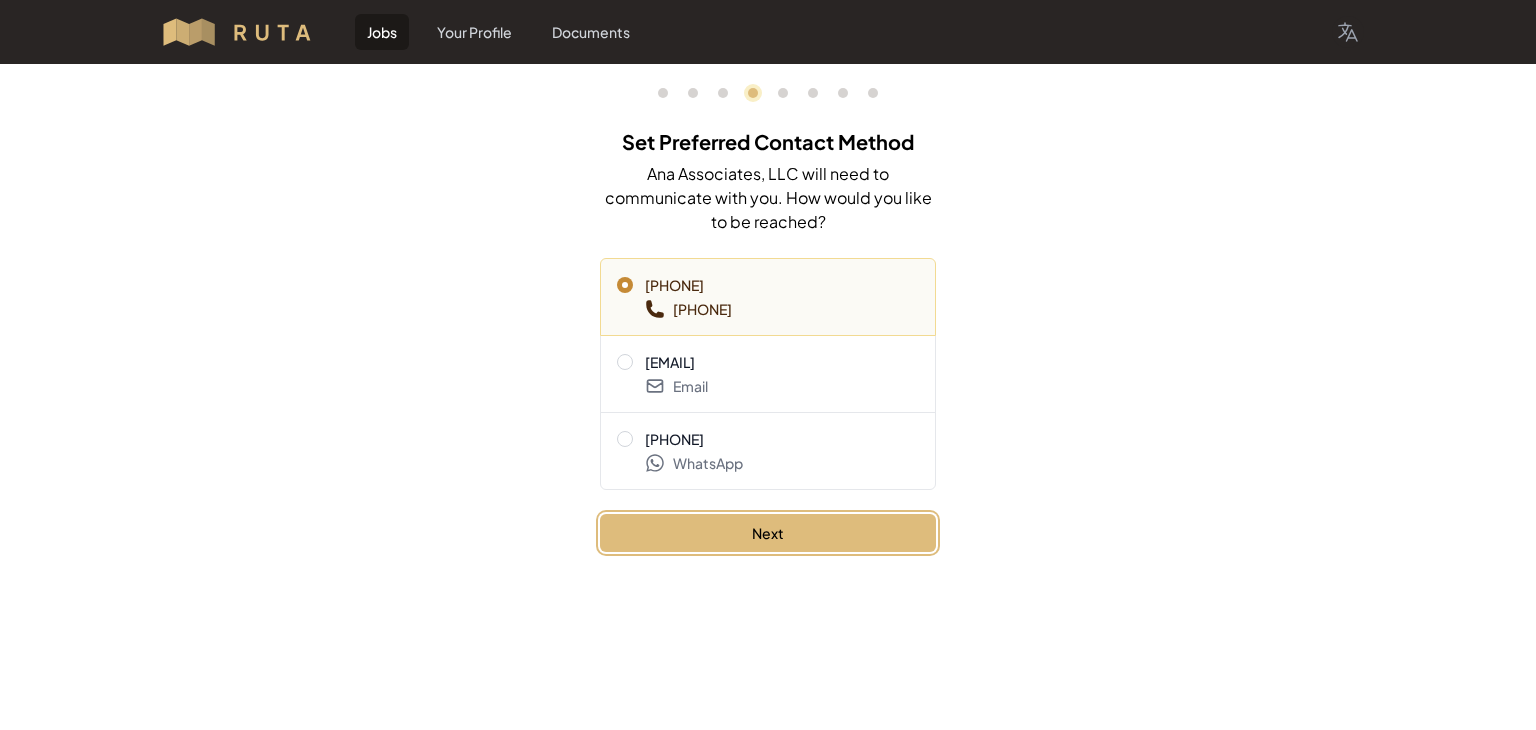 click on "Next" at bounding box center [768, 533] 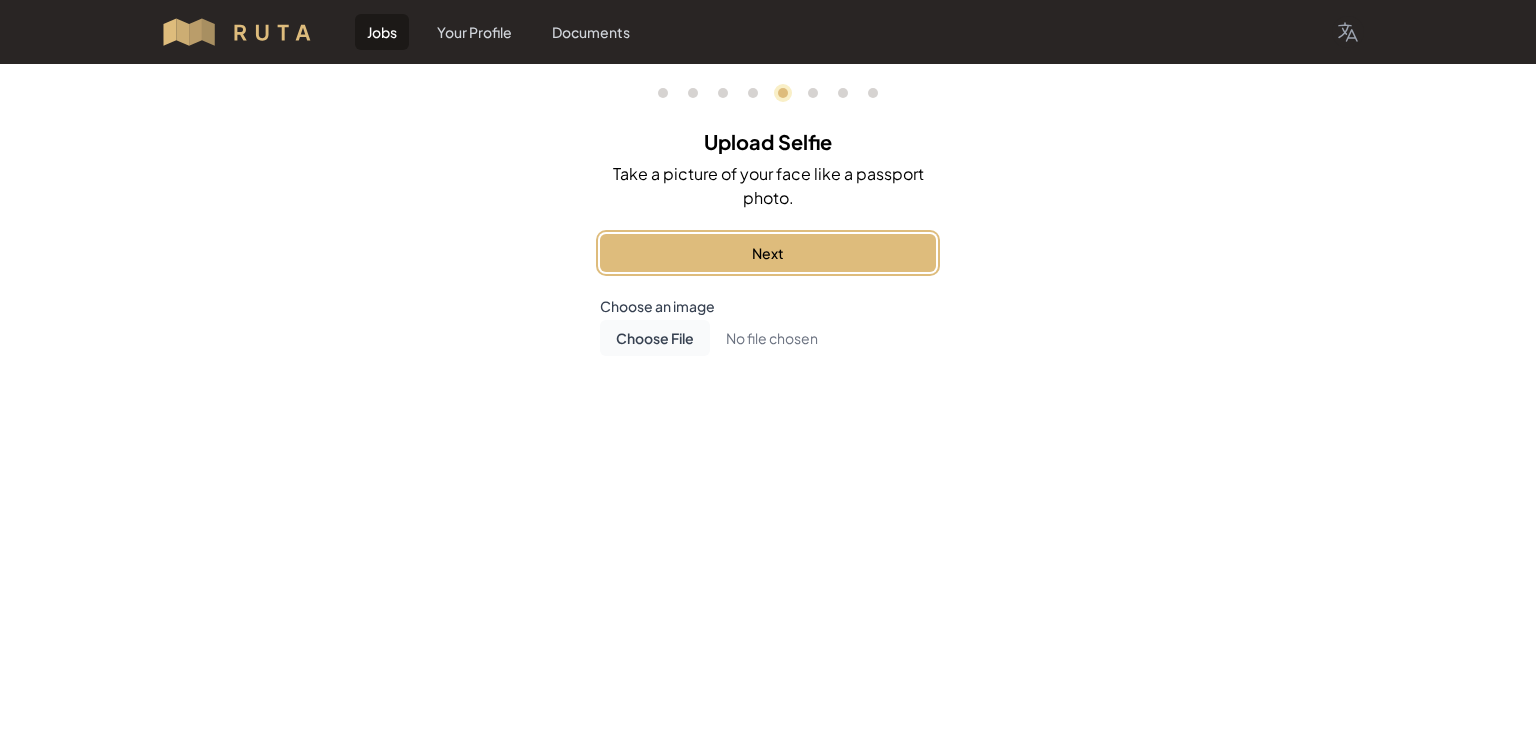click on "Next" at bounding box center [768, 253] 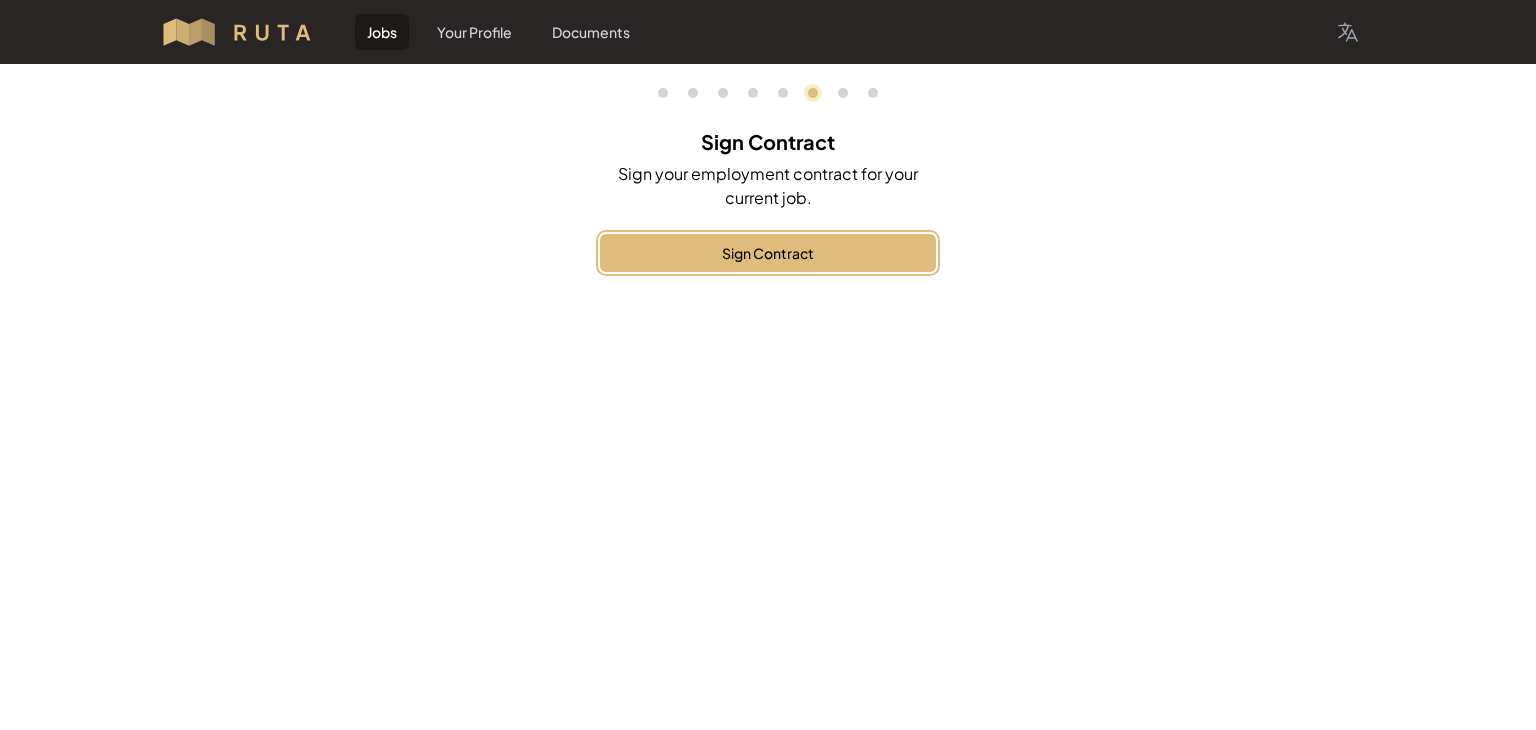 click on "Sign Contract" at bounding box center (768, 253) 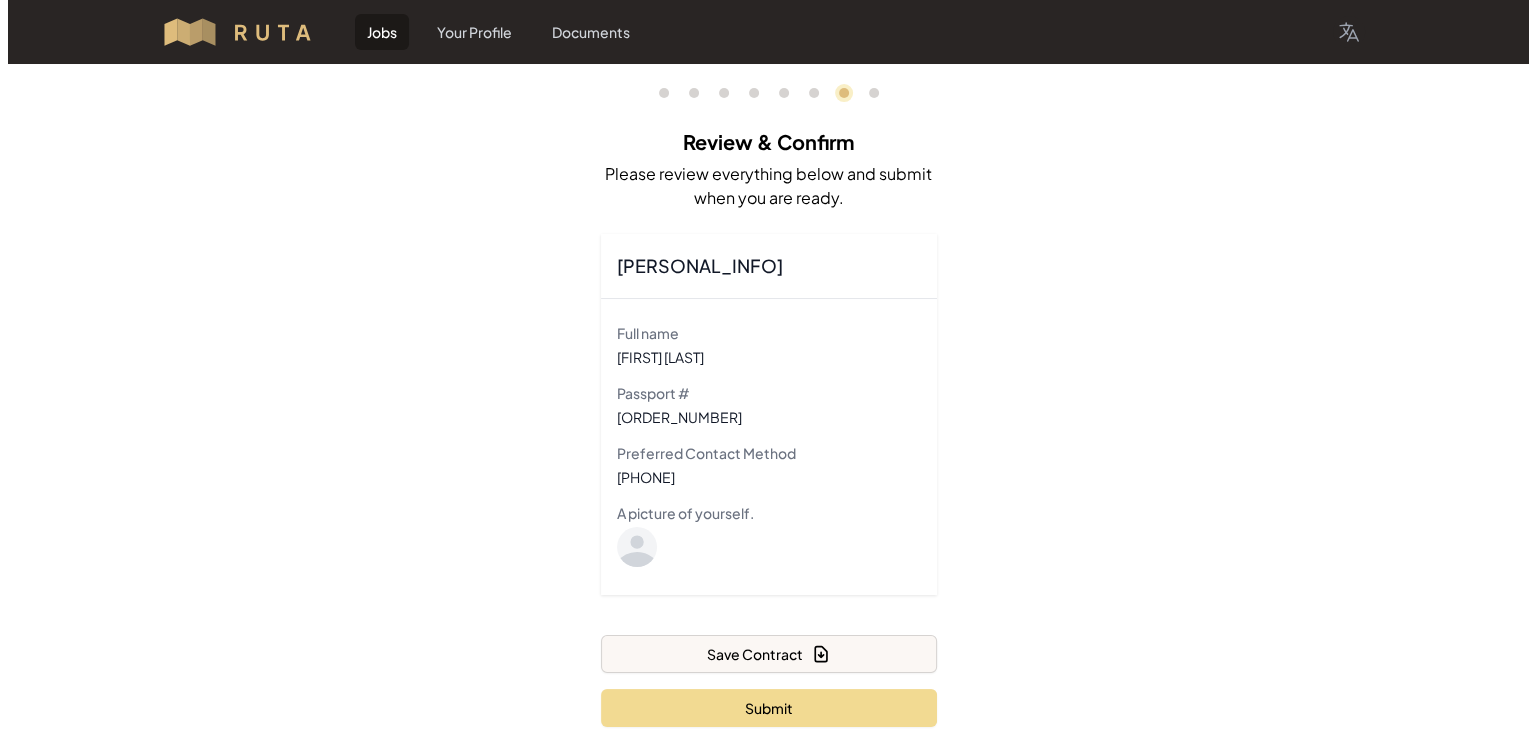 scroll, scrollTop: 45, scrollLeft: 0, axis: vertical 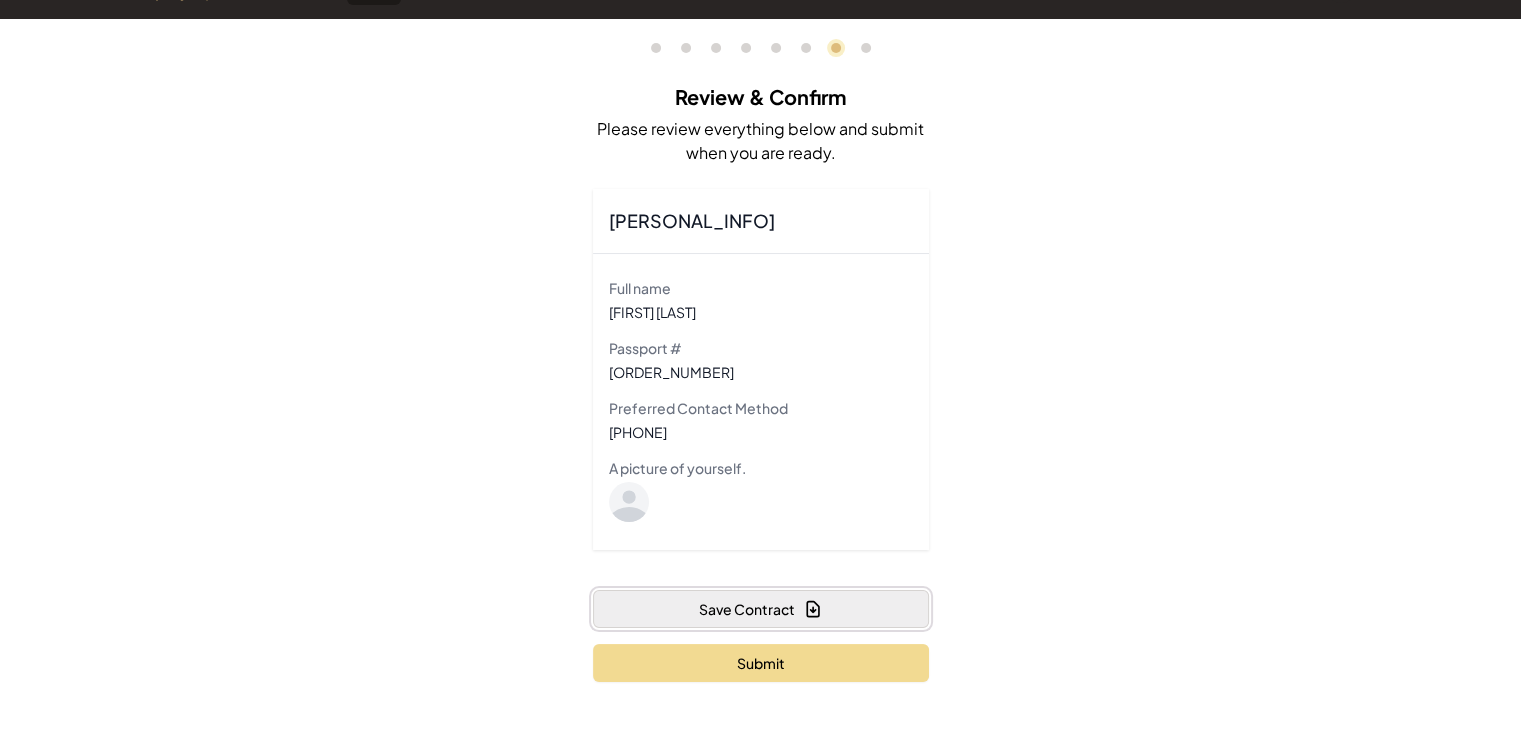 click on "Save Contract" at bounding box center [761, 609] 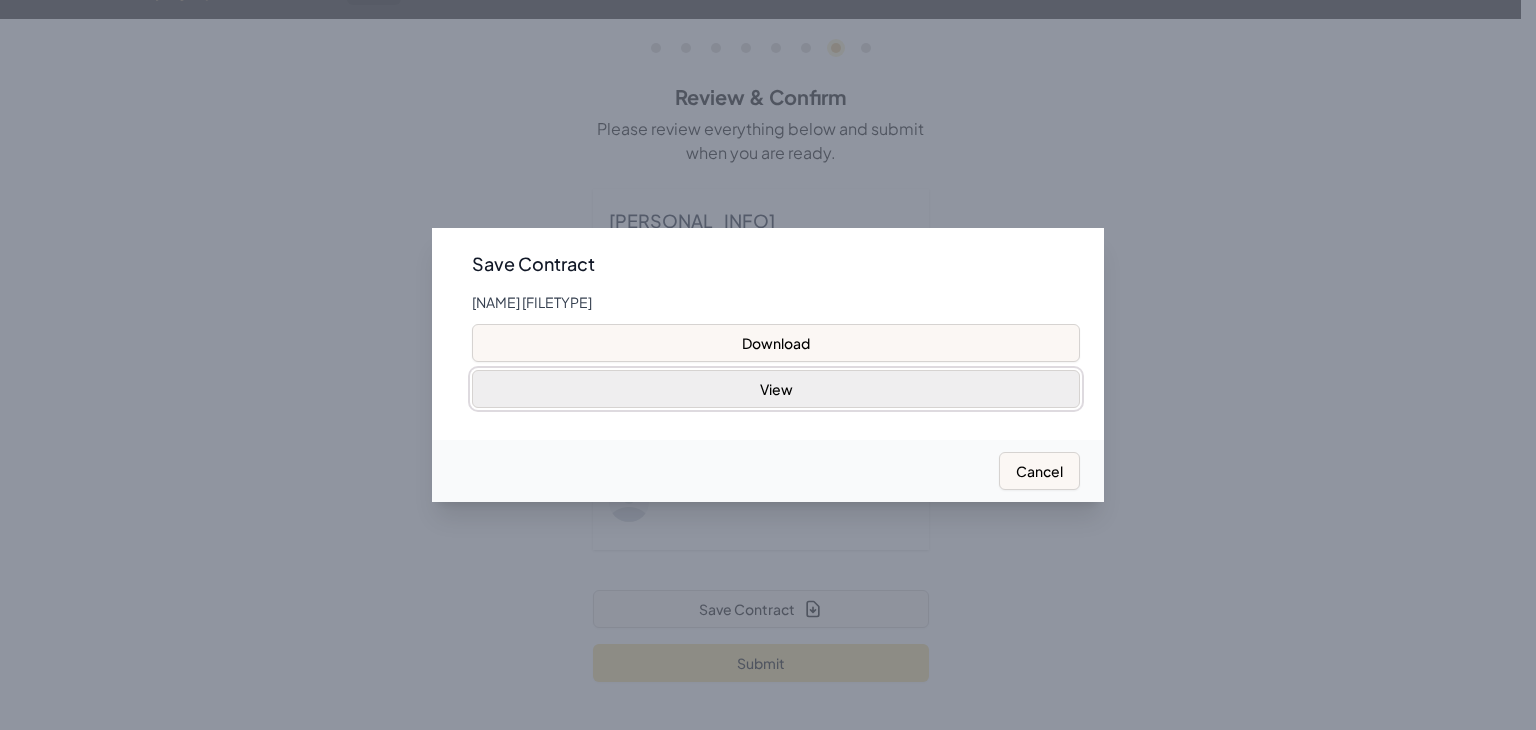 click on "View" at bounding box center [776, 389] 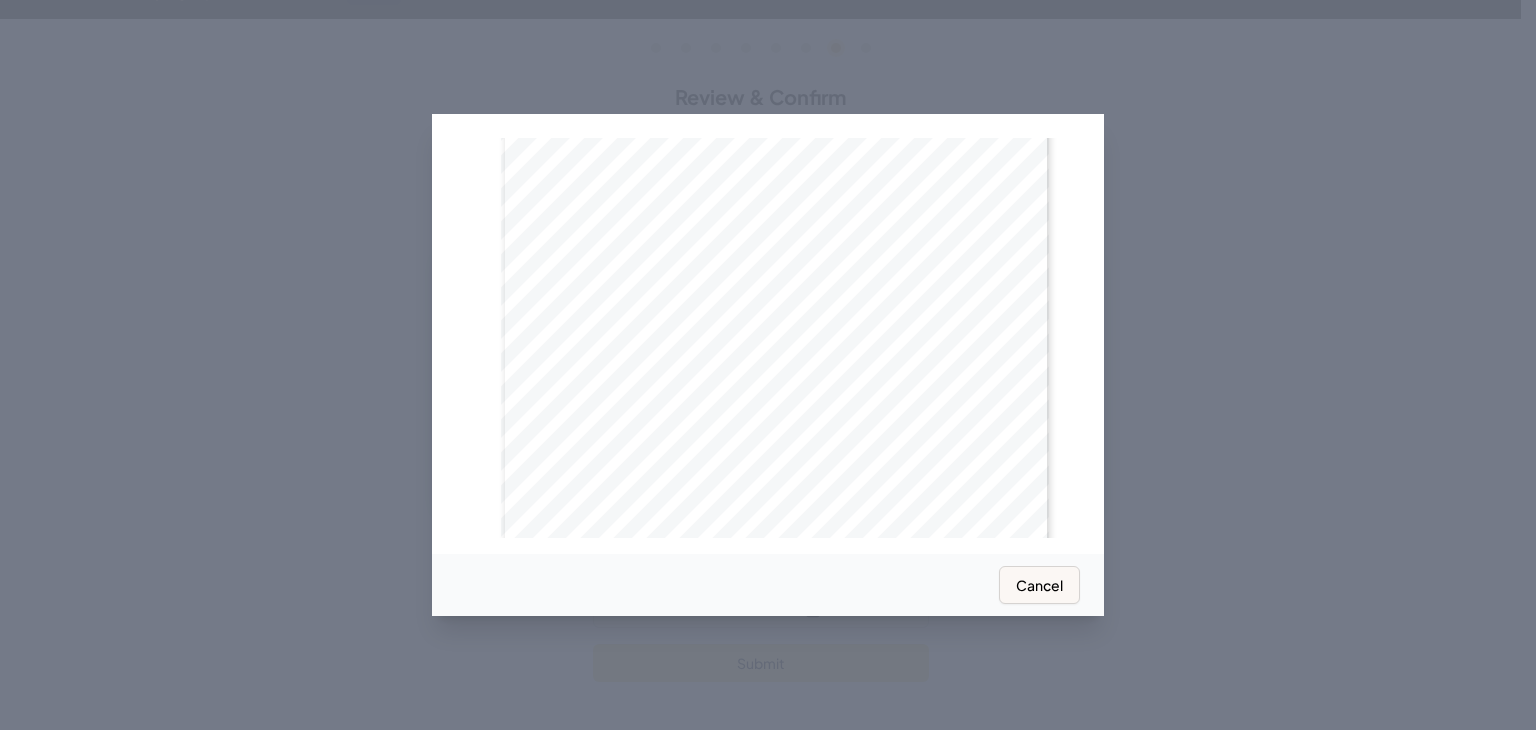 scroll, scrollTop: 0, scrollLeft: 0, axis: both 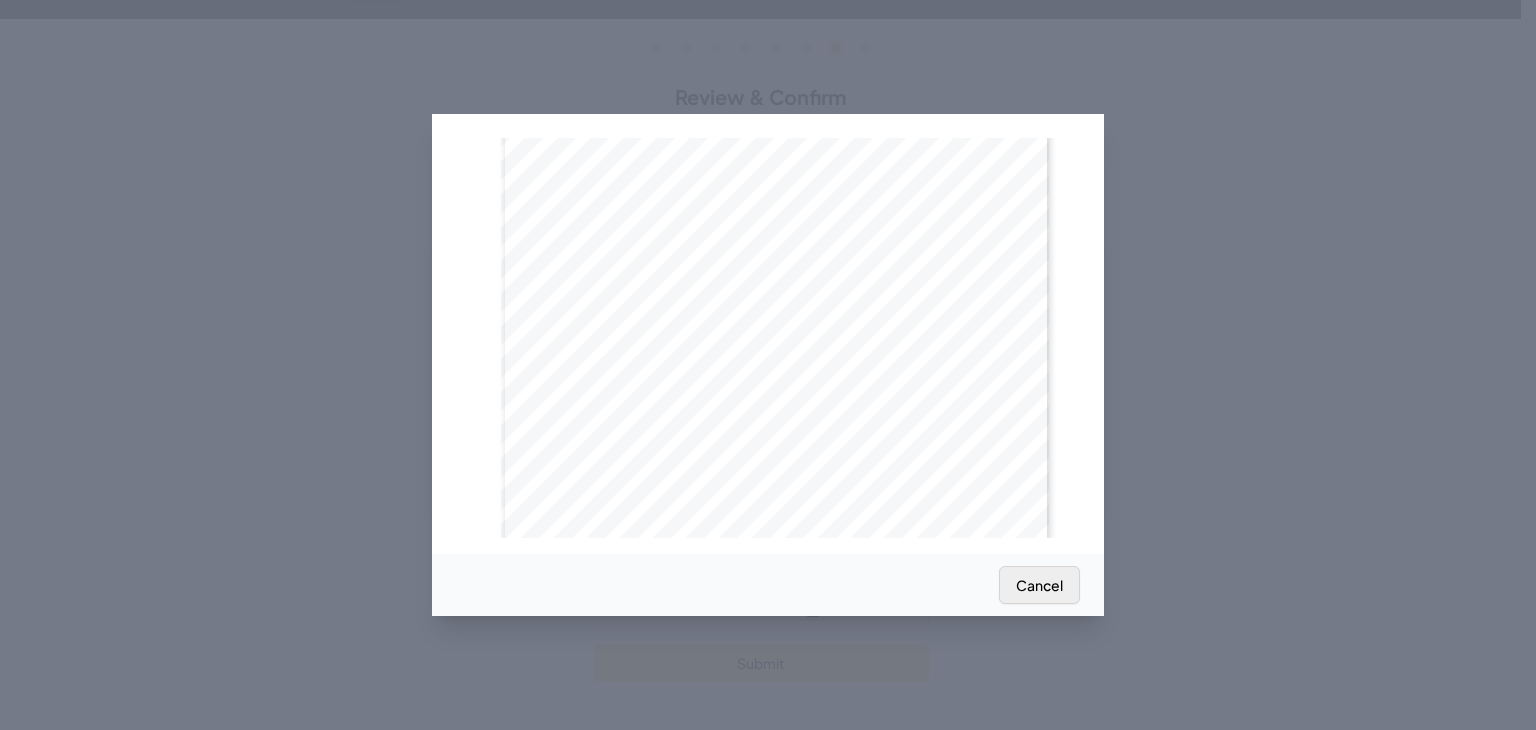 click on "Cancel" at bounding box center (1039, 585) 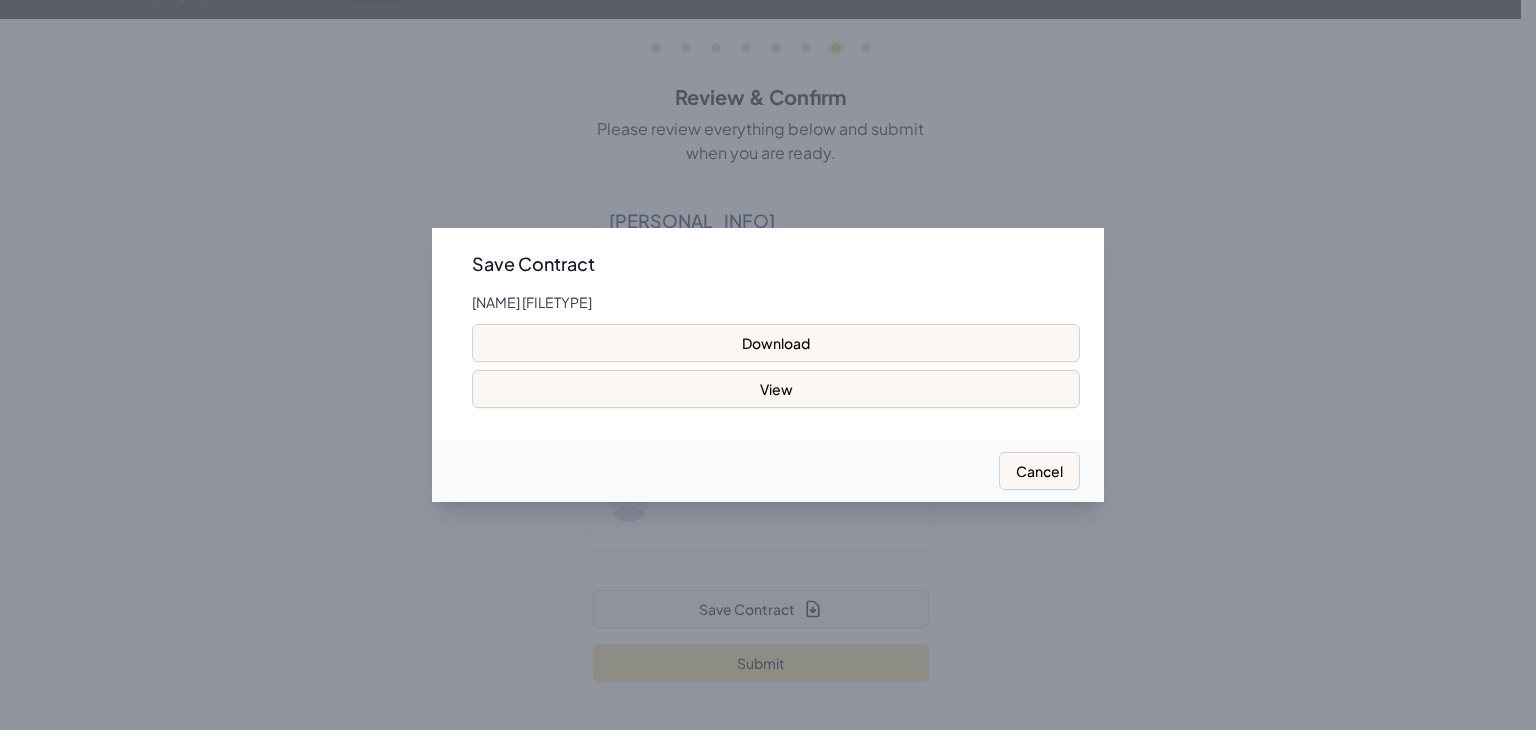click at bounding box center (768, 365) 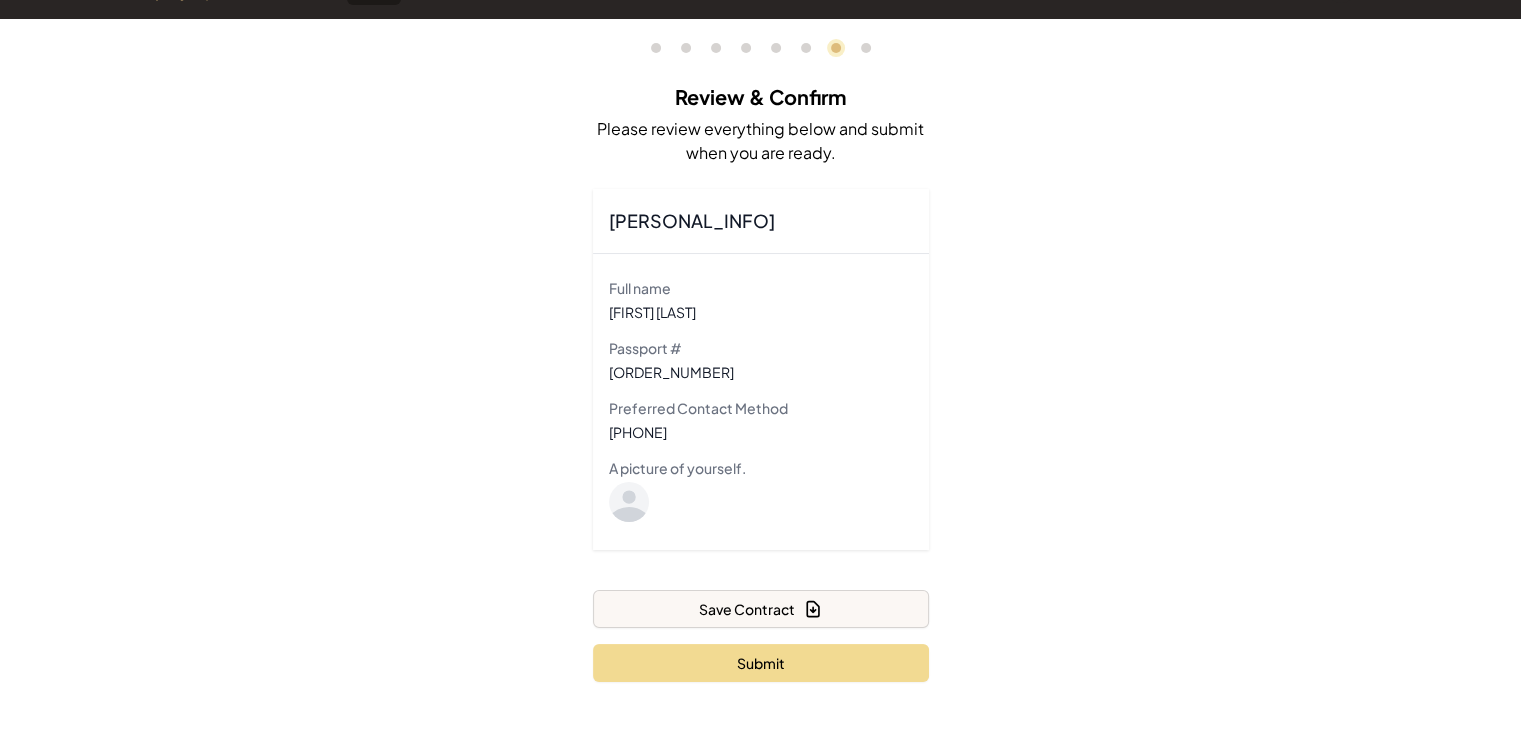 scroll, scrollTop: 0, scrollLeft: 0, axis: both 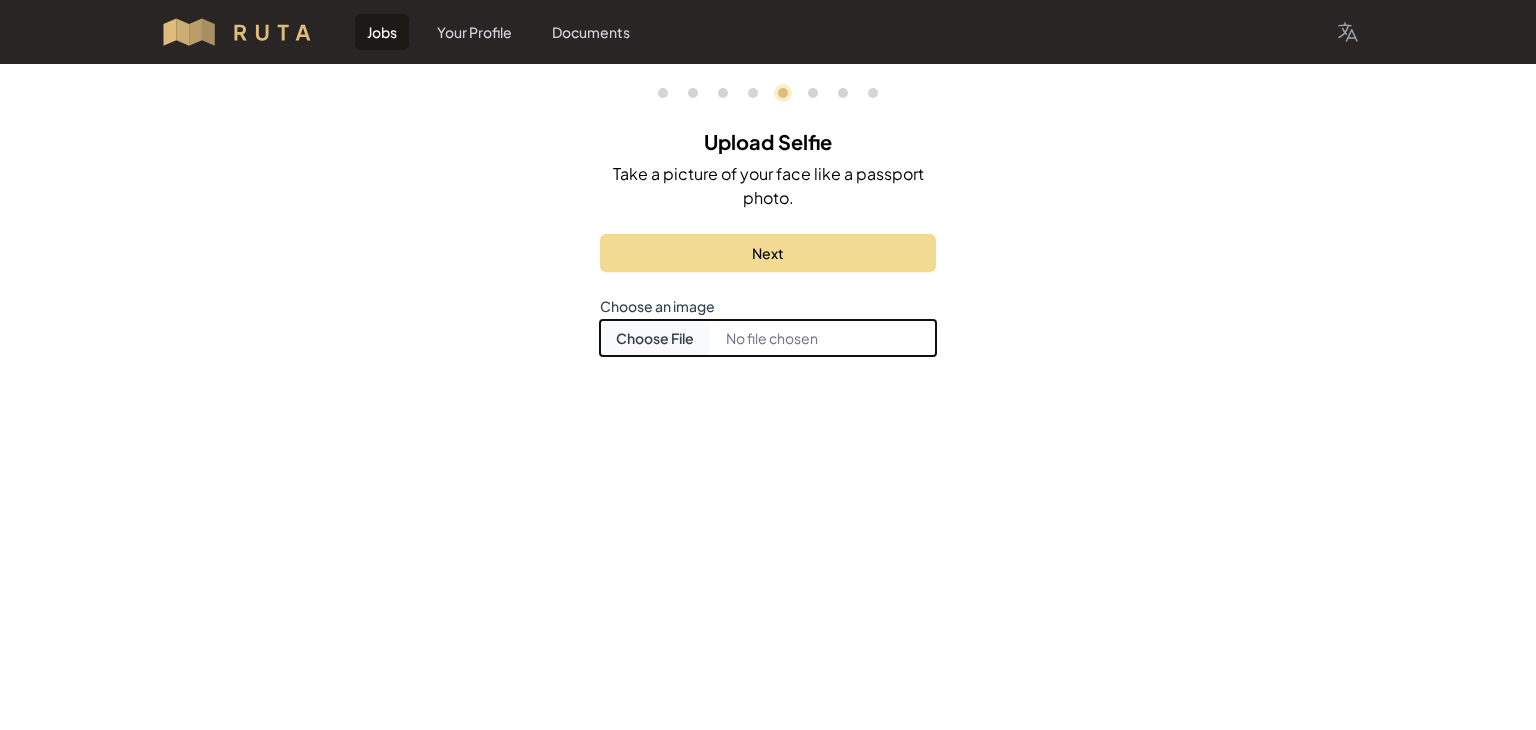 click on "Choose document photo" at bounding box center (768, 338) 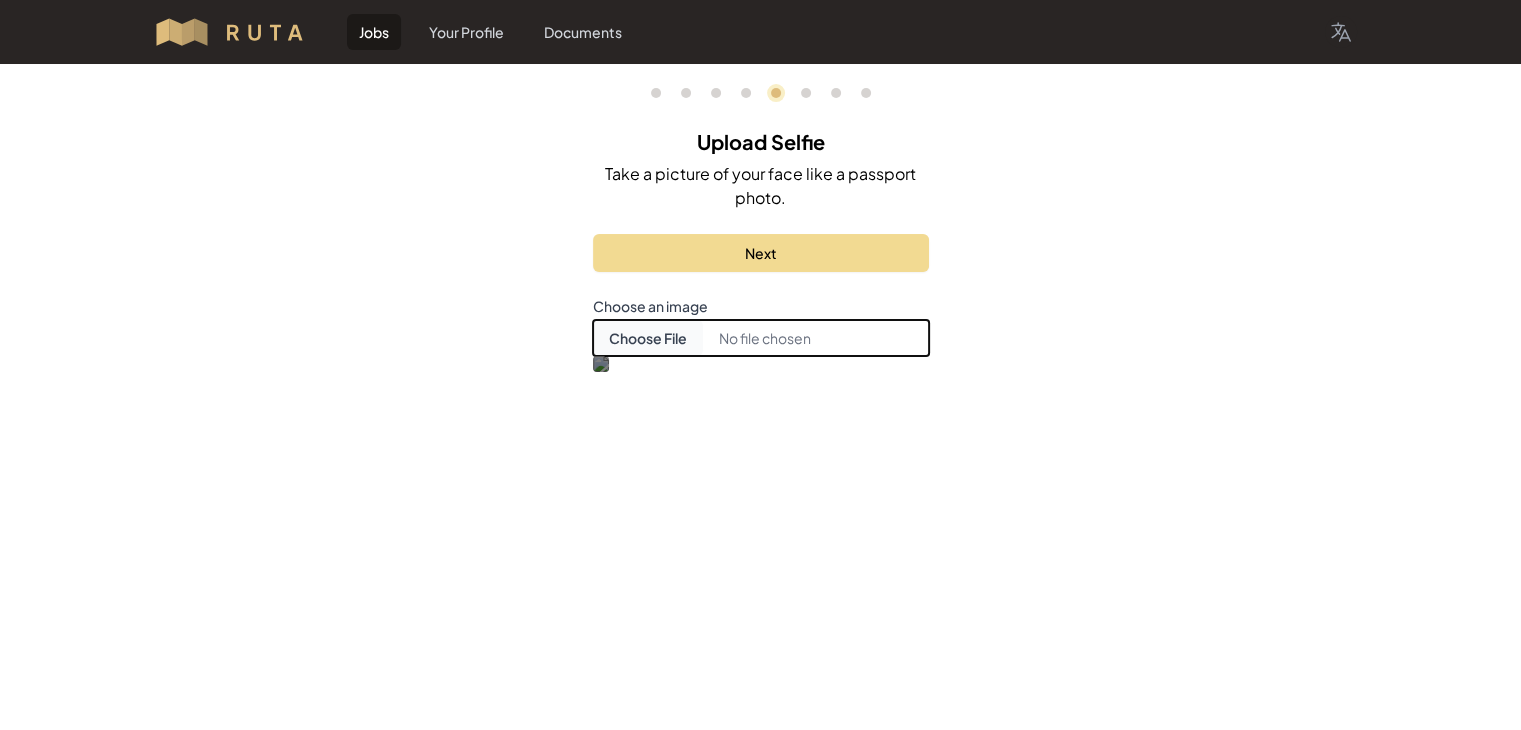 scroll, scrollTop: 120, scrollLeft: 0, axis: vertical 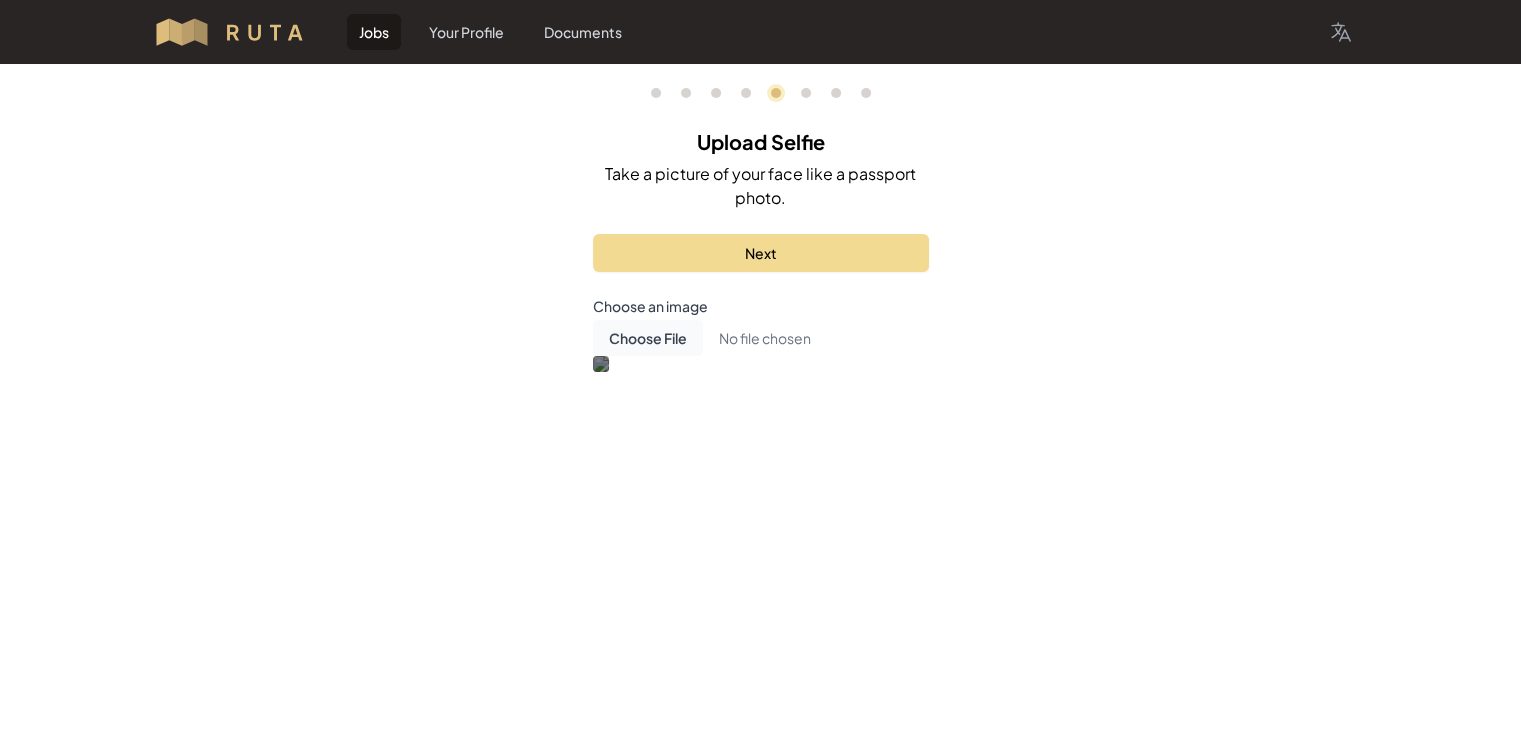 click at bounding box center [760, 610] 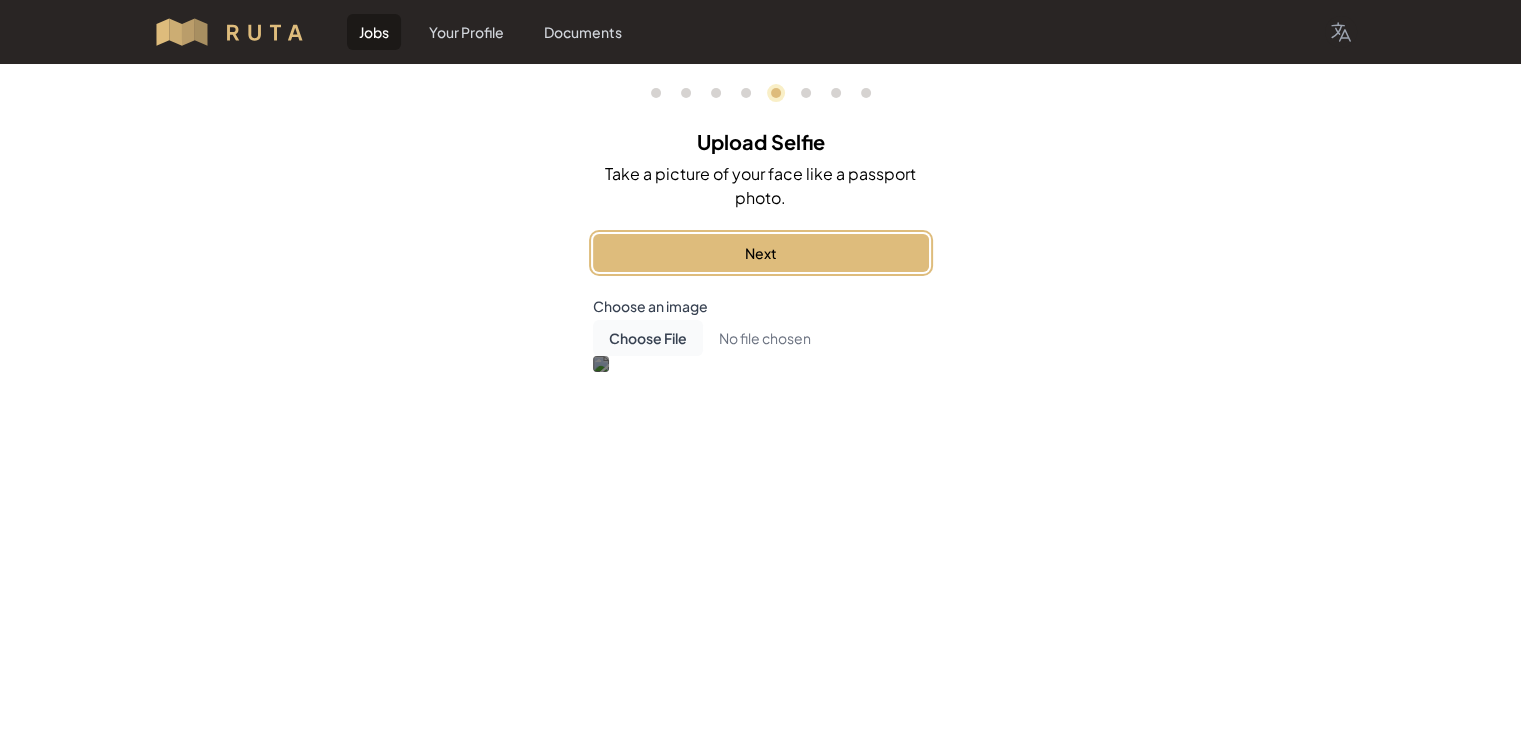 click on "Next" at bounding box center [761, 253] 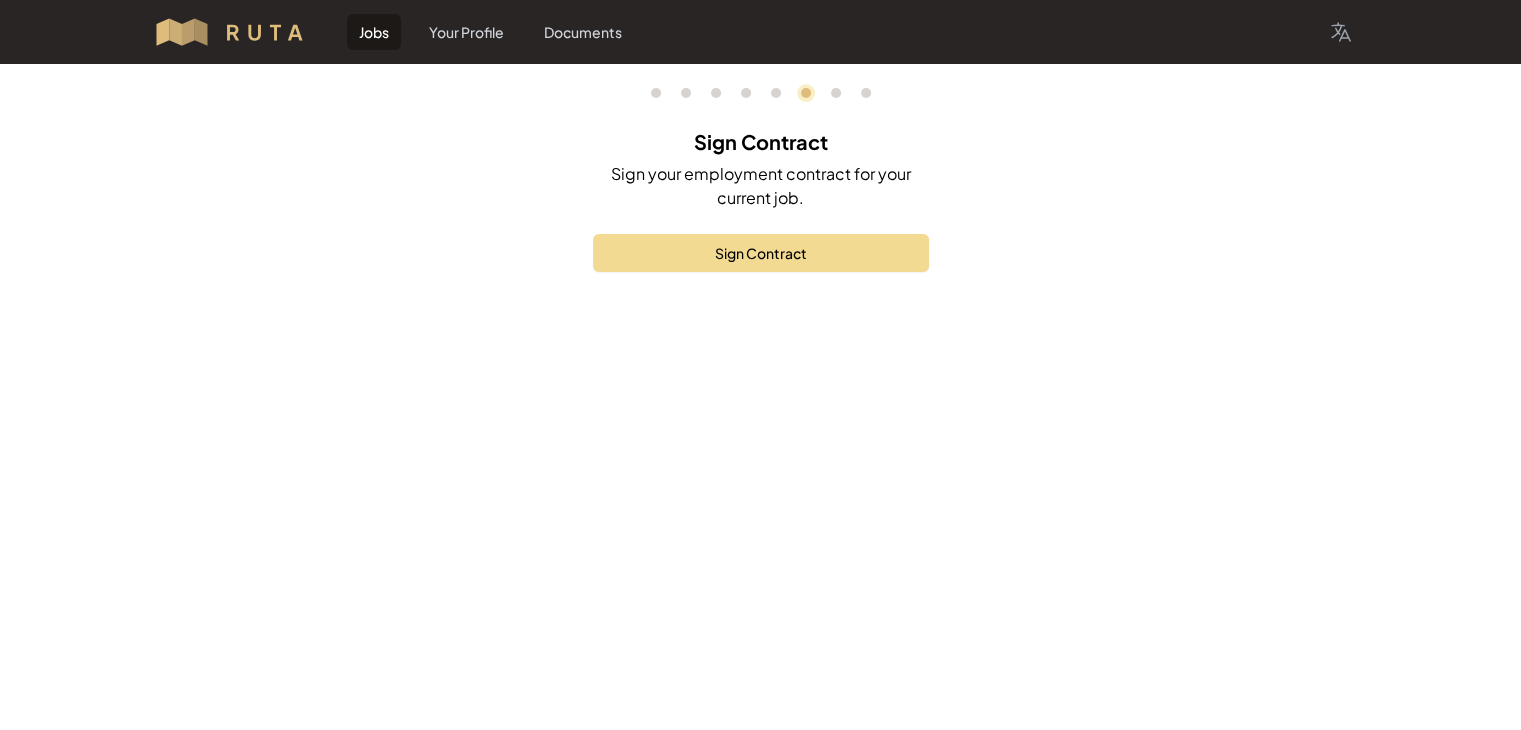 scroll, scrollTop: 0, scrollLeft: 0, axis: both 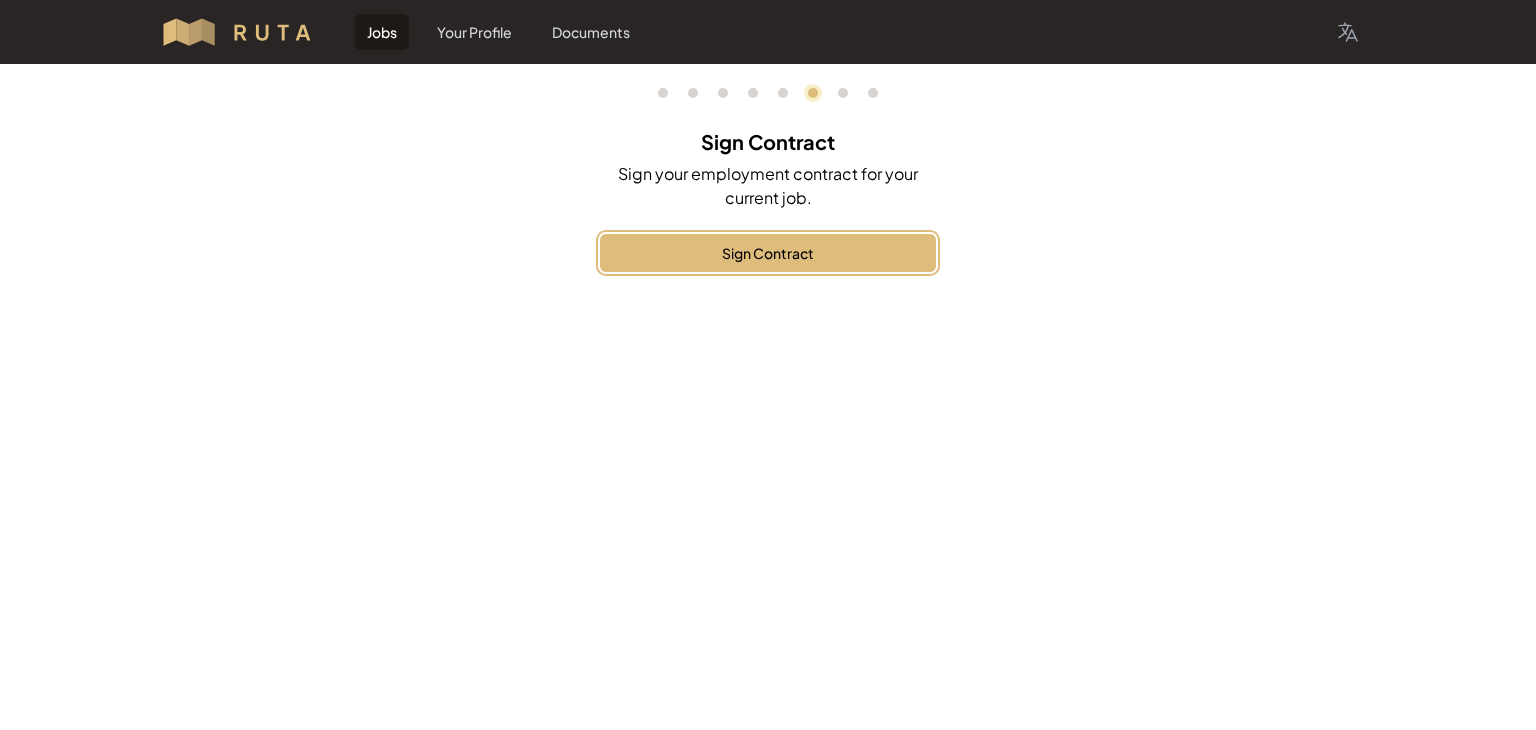 click on "Sign Contract" at bounding box center [768, 253] 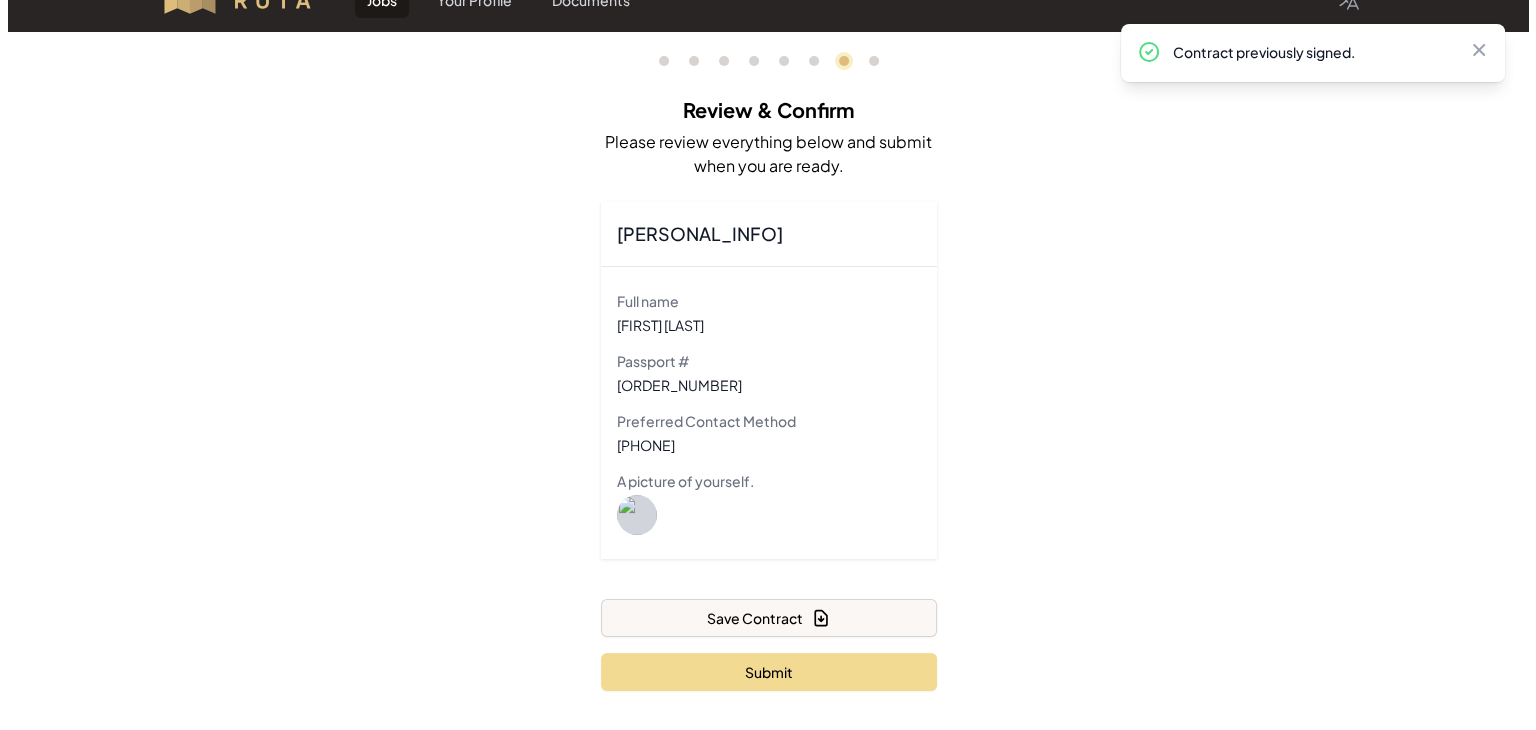 scroll, scrollTop: 40, scrollLeft: 0, axis: vertical 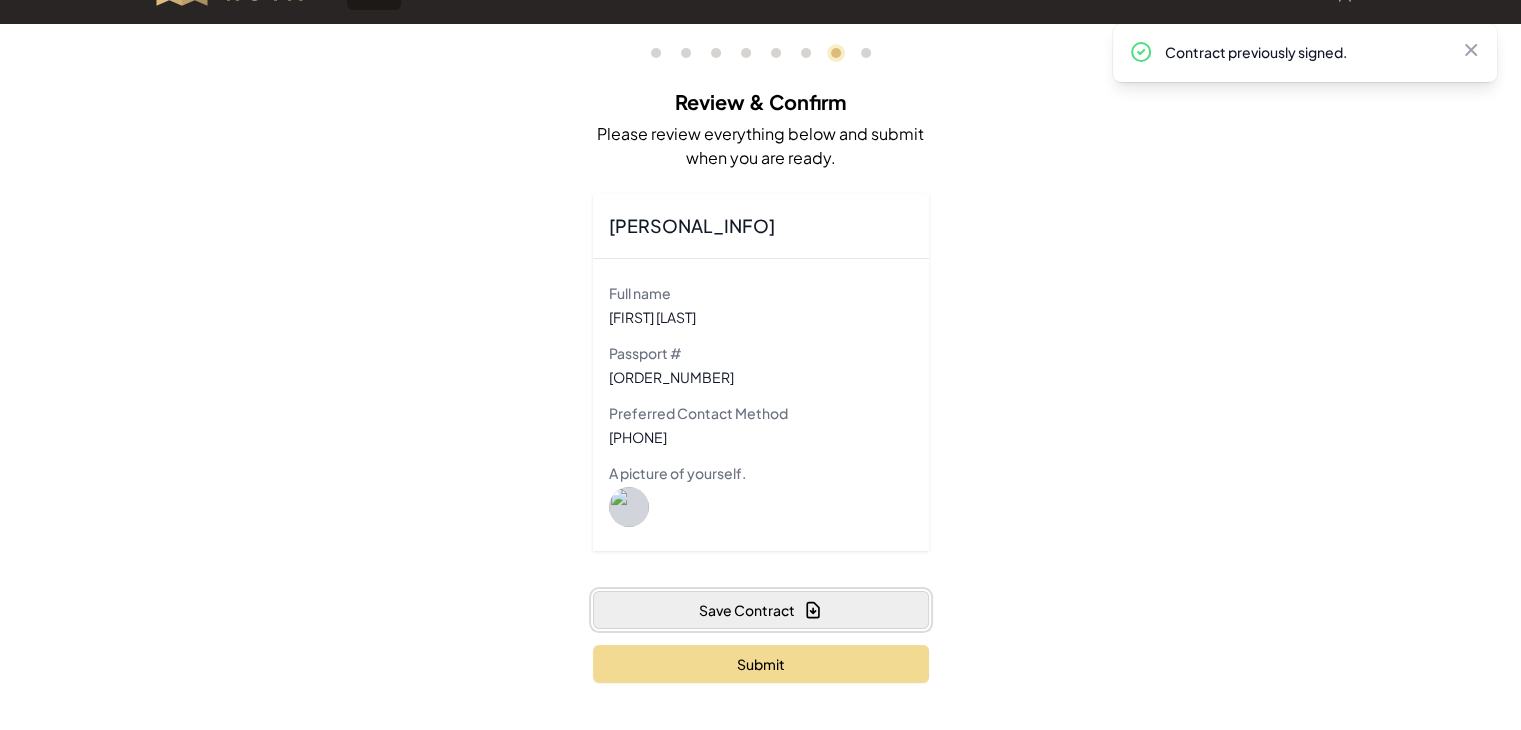 click on "Save Contract" at bounding box center (761, 610) 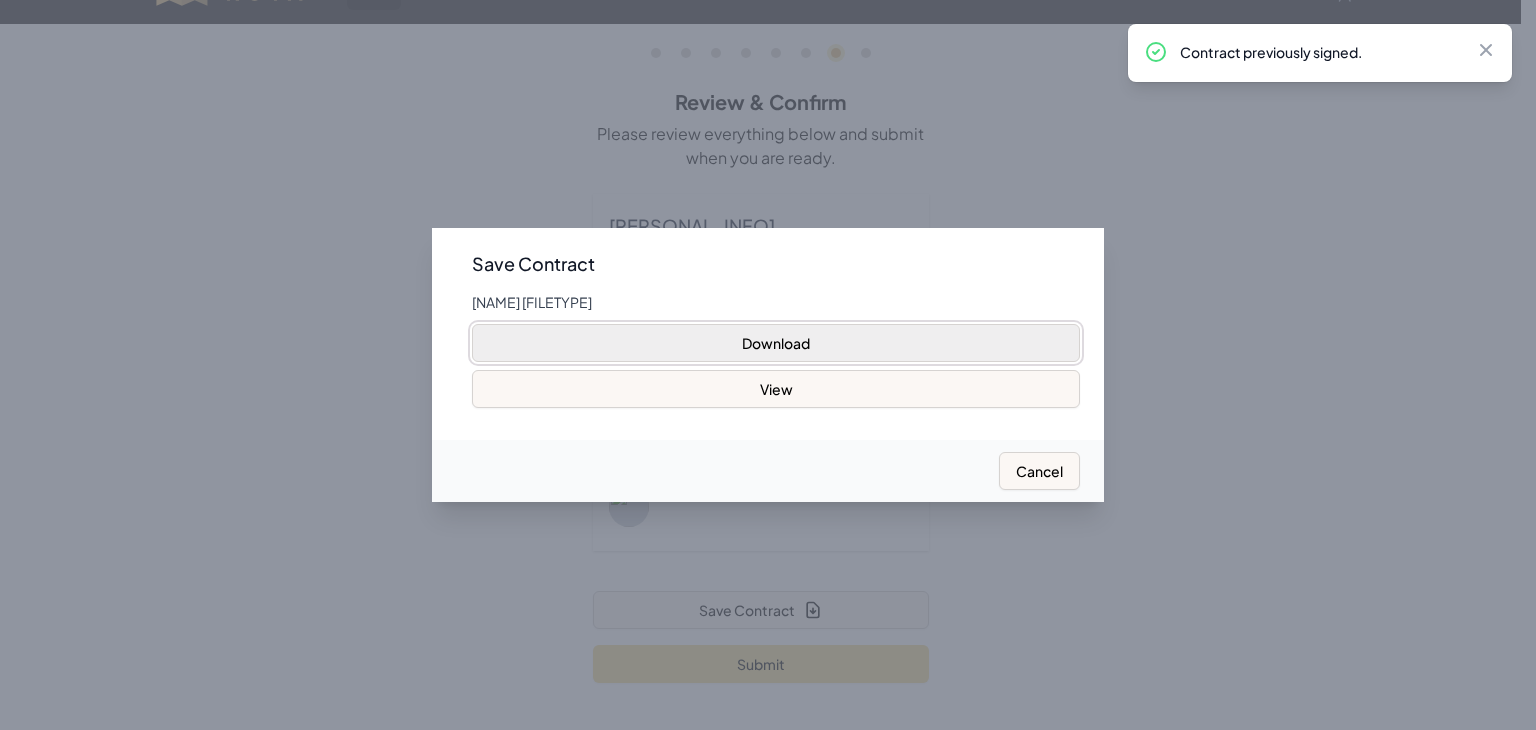 click on "Download" at bounding box center (776, 343) 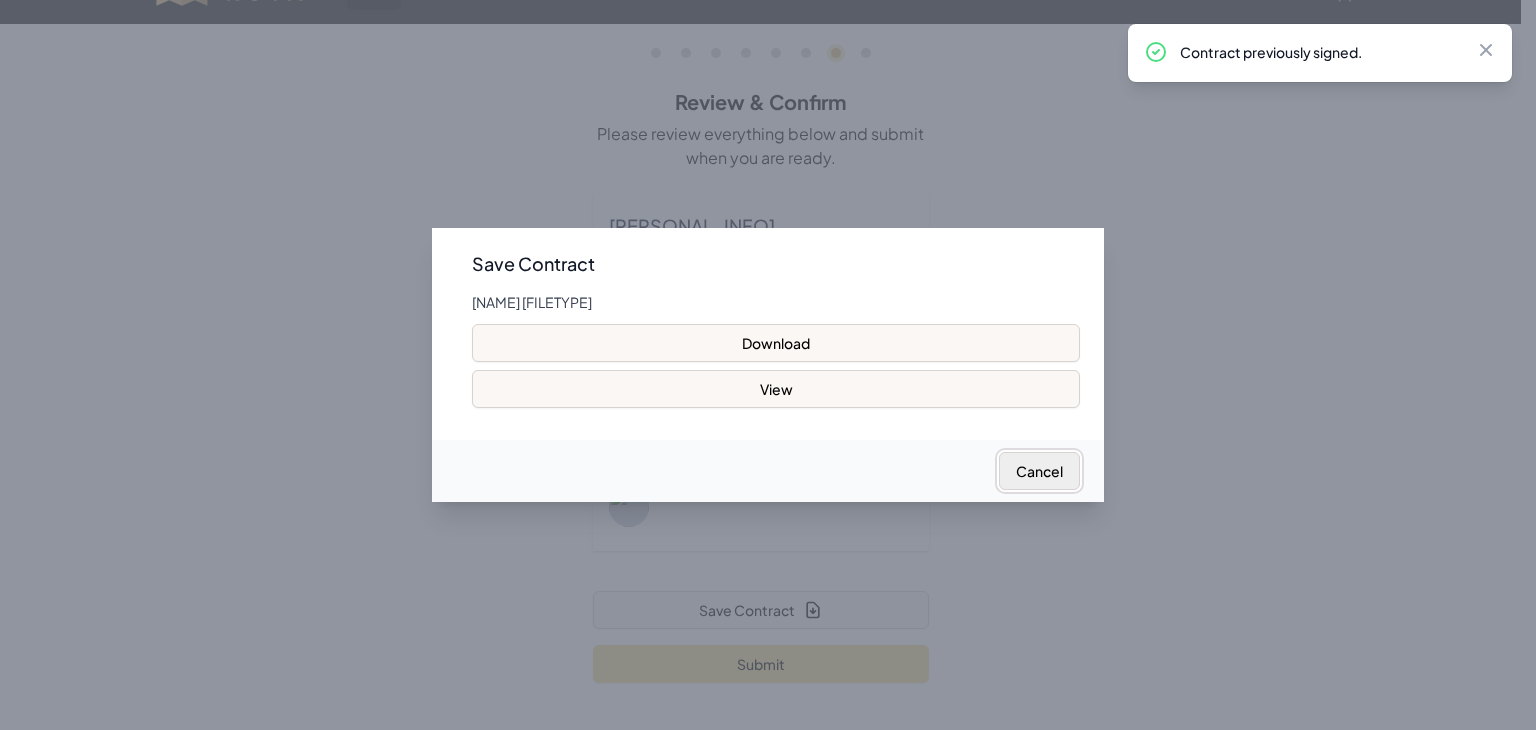 click on "Cancel" at bounding box center (1039, 471) 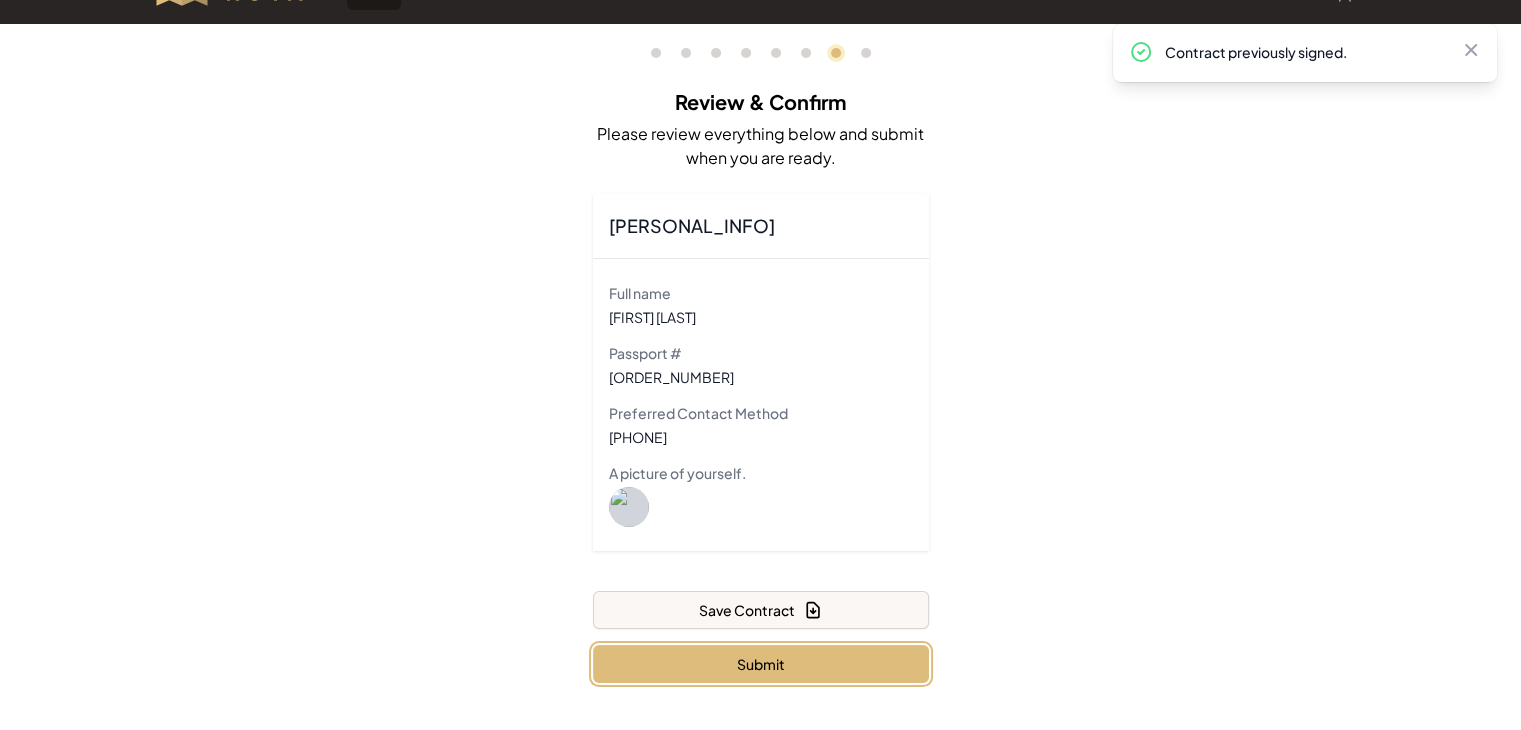 click on "Submit" at bounding box center [761, 664] 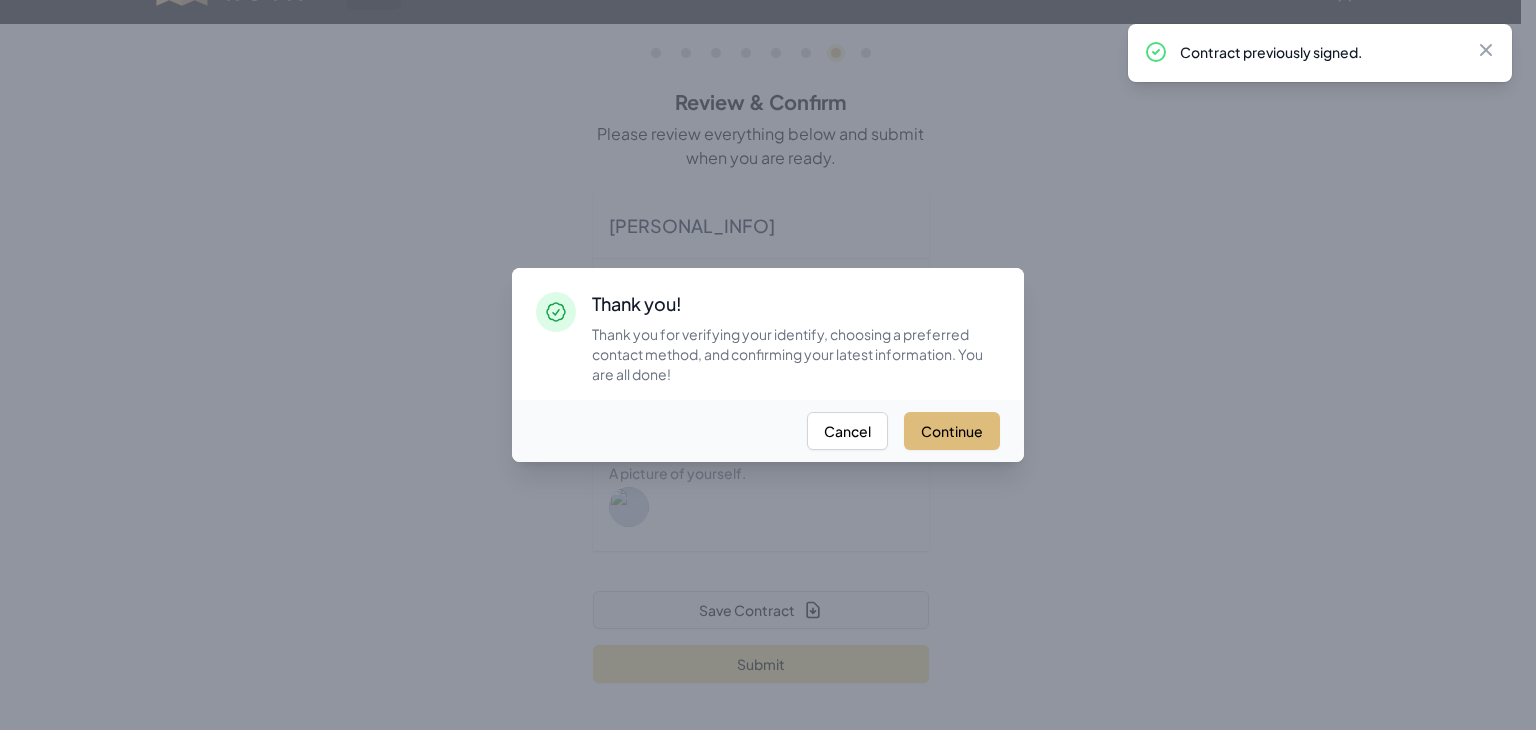click on "Continue" at bounding box center [952, 431] 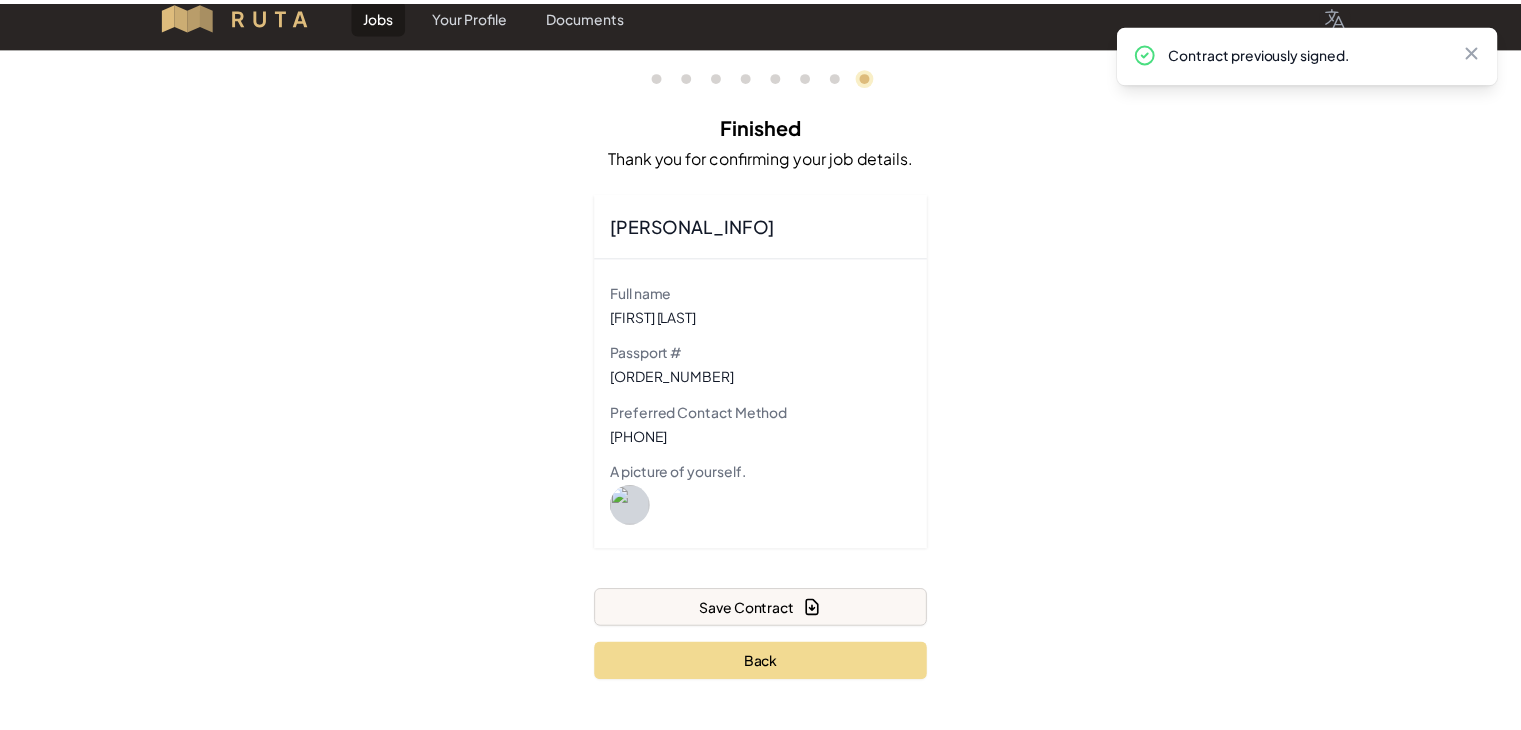 scroll, scrollTop: 0, scrollLeft: 0, axis: both 